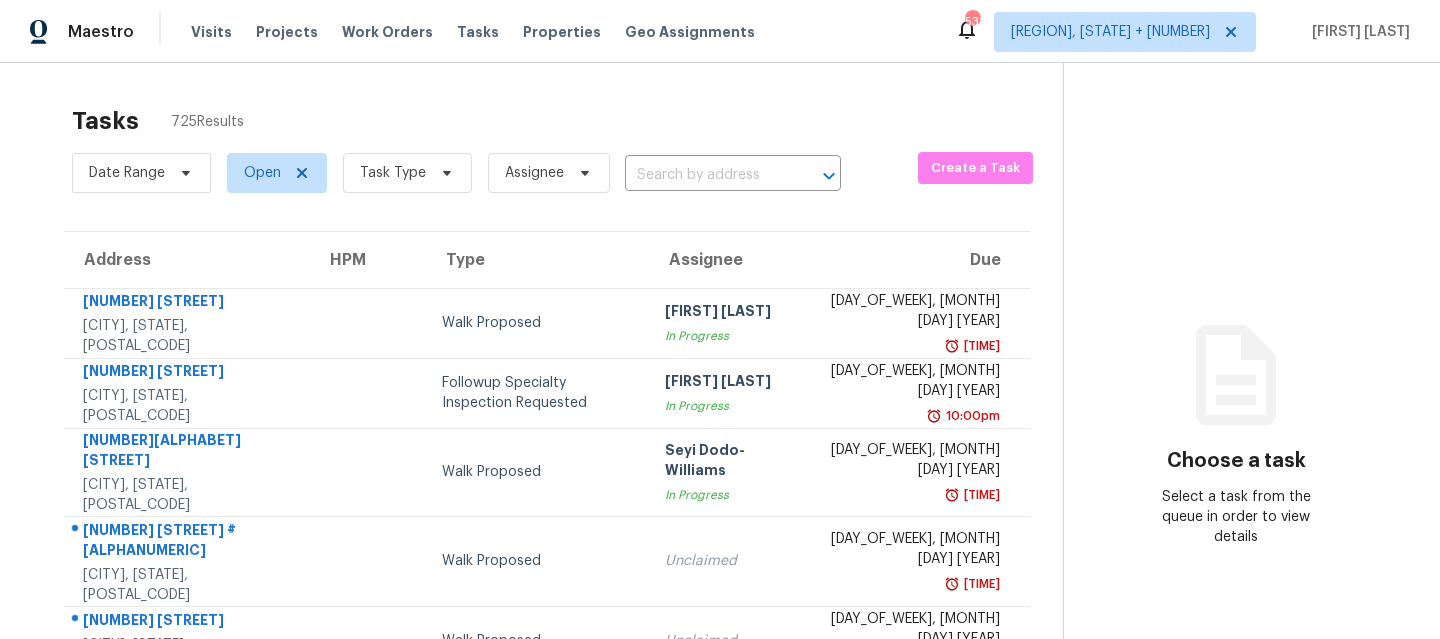 scroll, scrollTop: 0, scrollLeft: 0, axis: both 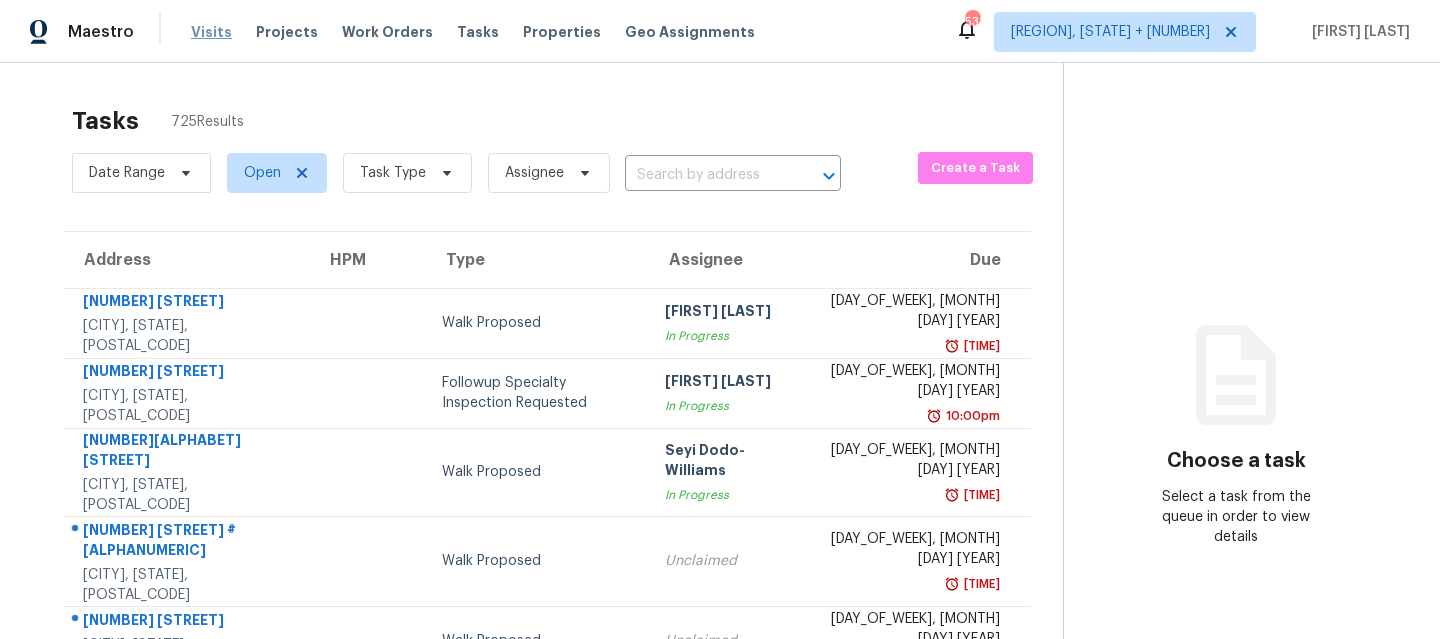 click on "Visits" at bounding box center [211, 32] 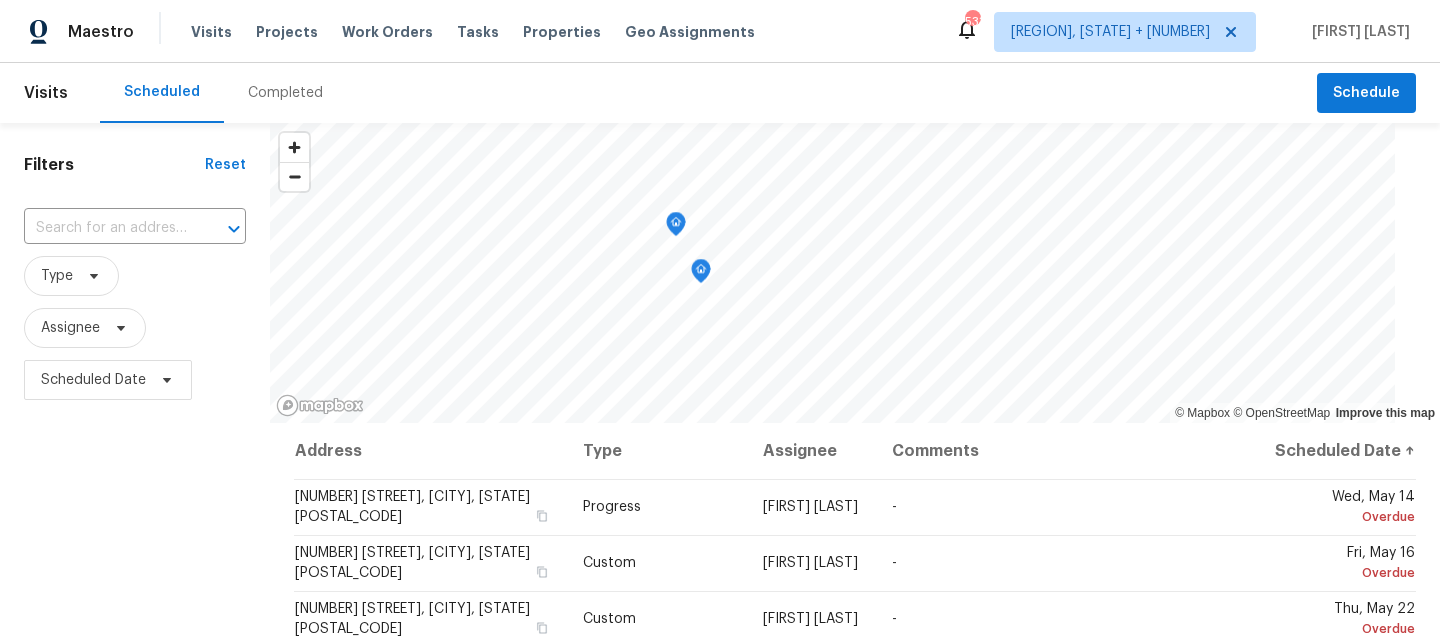 click on "Completed" at bounding box center (285, 93) 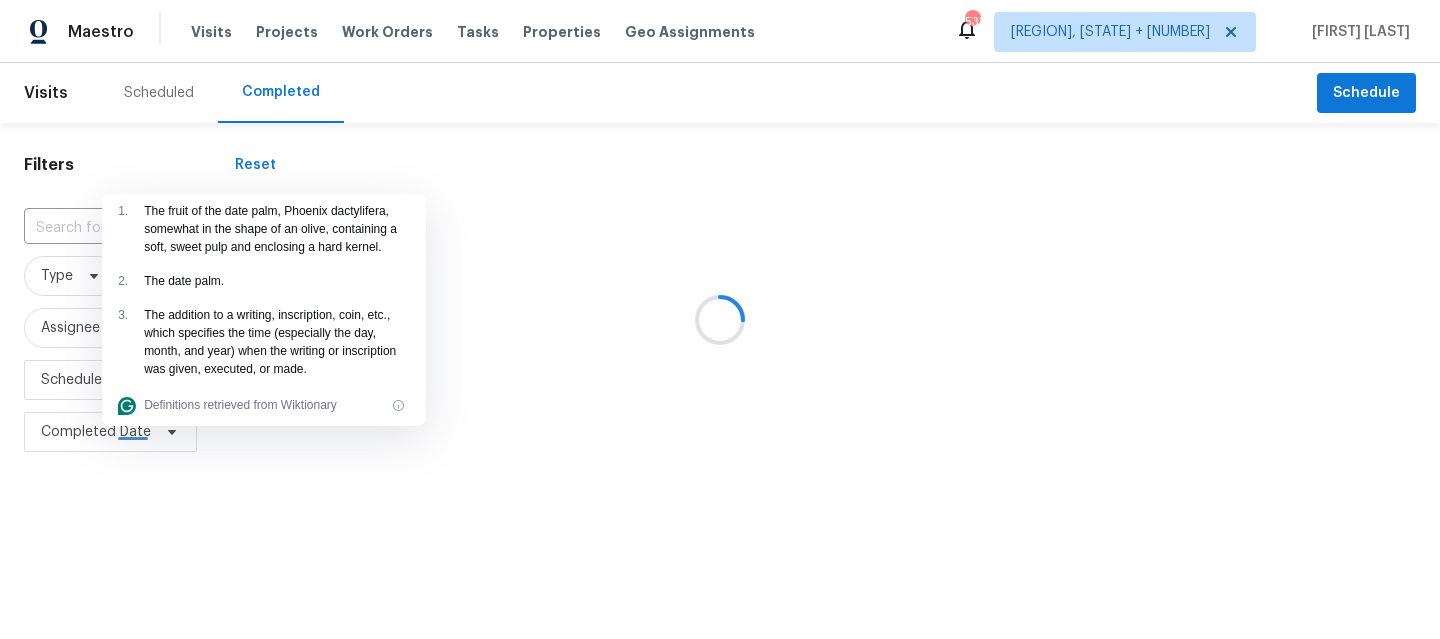 click at bounding box center (720, 319) 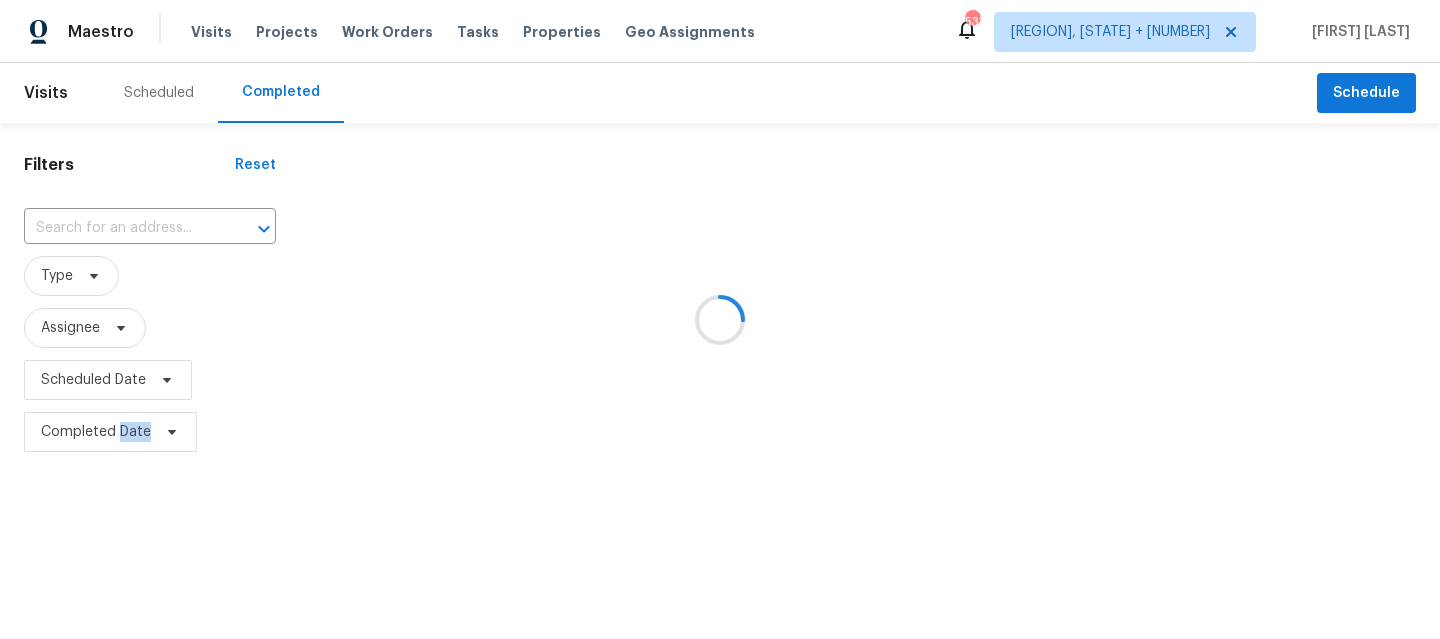 click at bounding box center [720, 319] 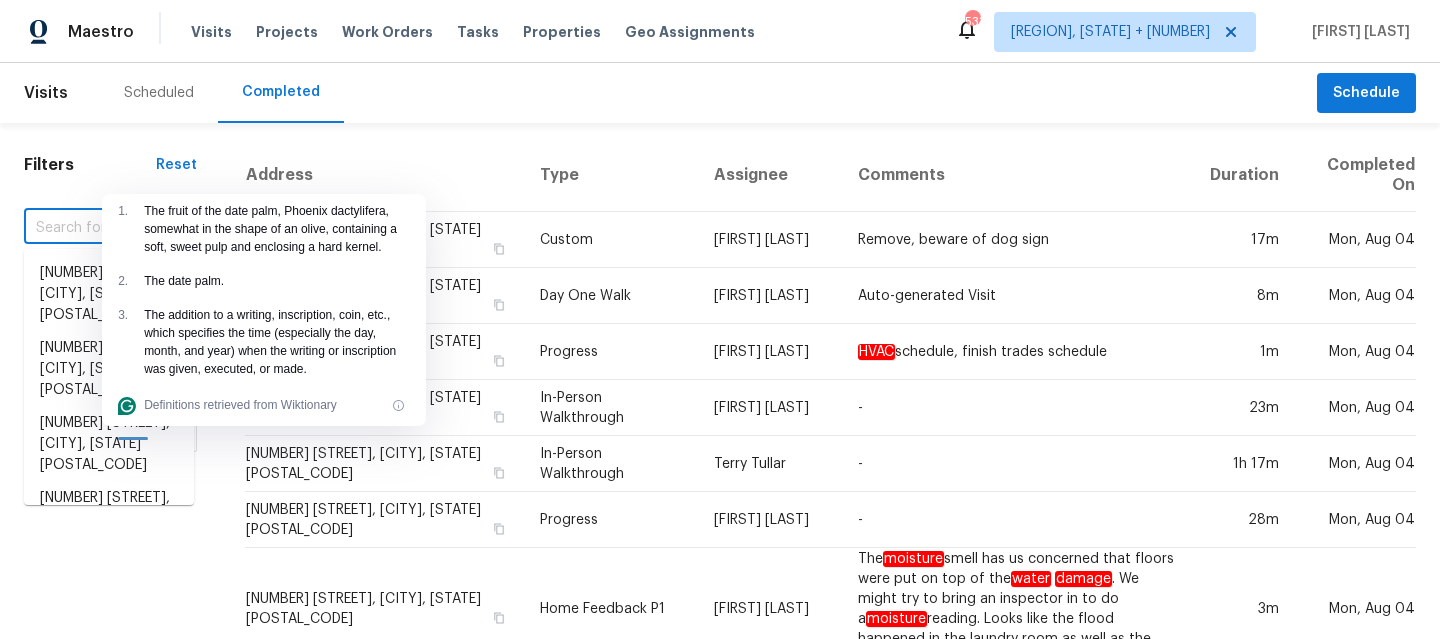 click at bounding box center (82, 228) 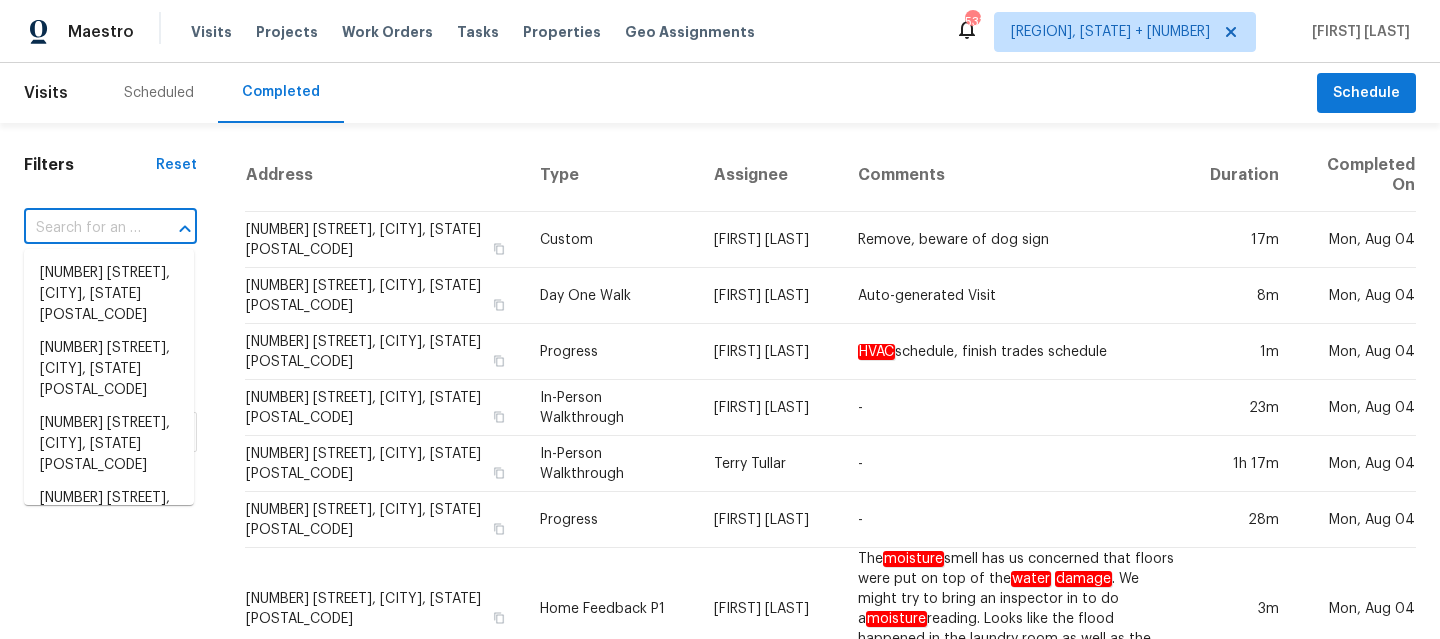 paste on "[NUMBER] [STREET] [CITY], [STATE] [POSTAL_CODE]" 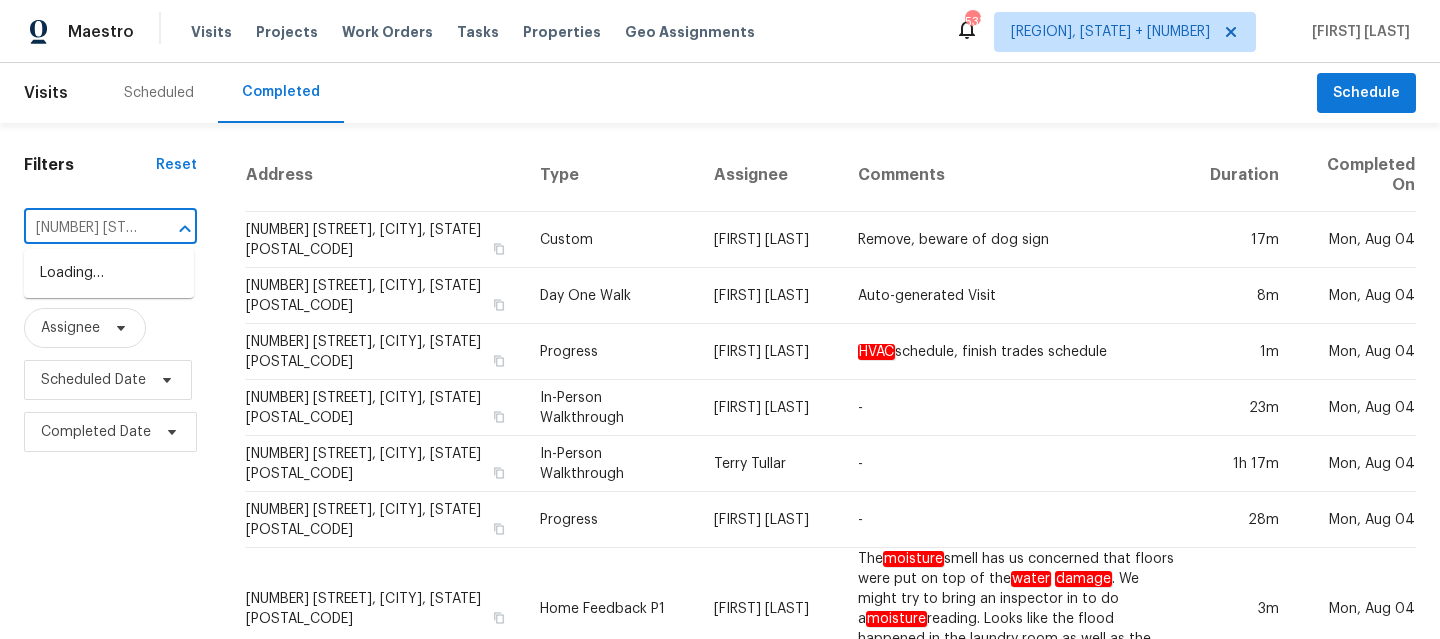 scroll, scrollTop: 0, scrollLeft: 199, axis: horizontal 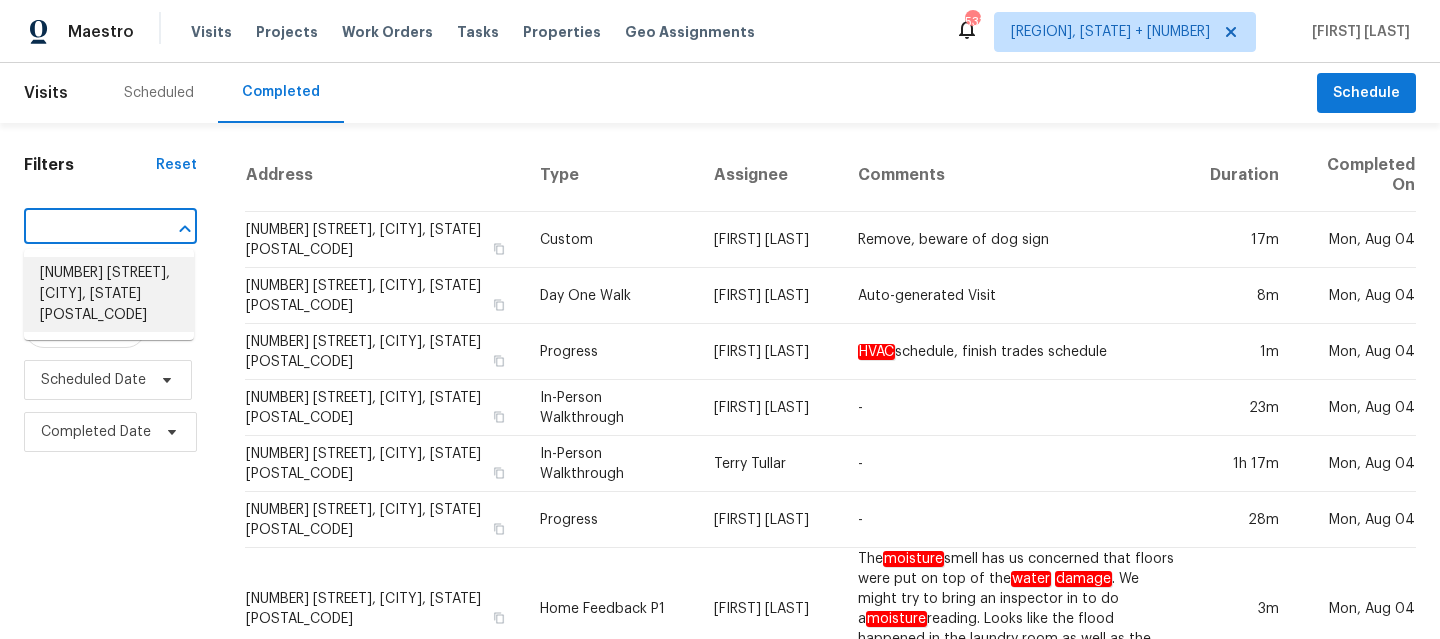 click on "[NUMBER] [STREET], [CITY], [STATE] [POSTAL_CODE]" at bounding box center [109, 294] 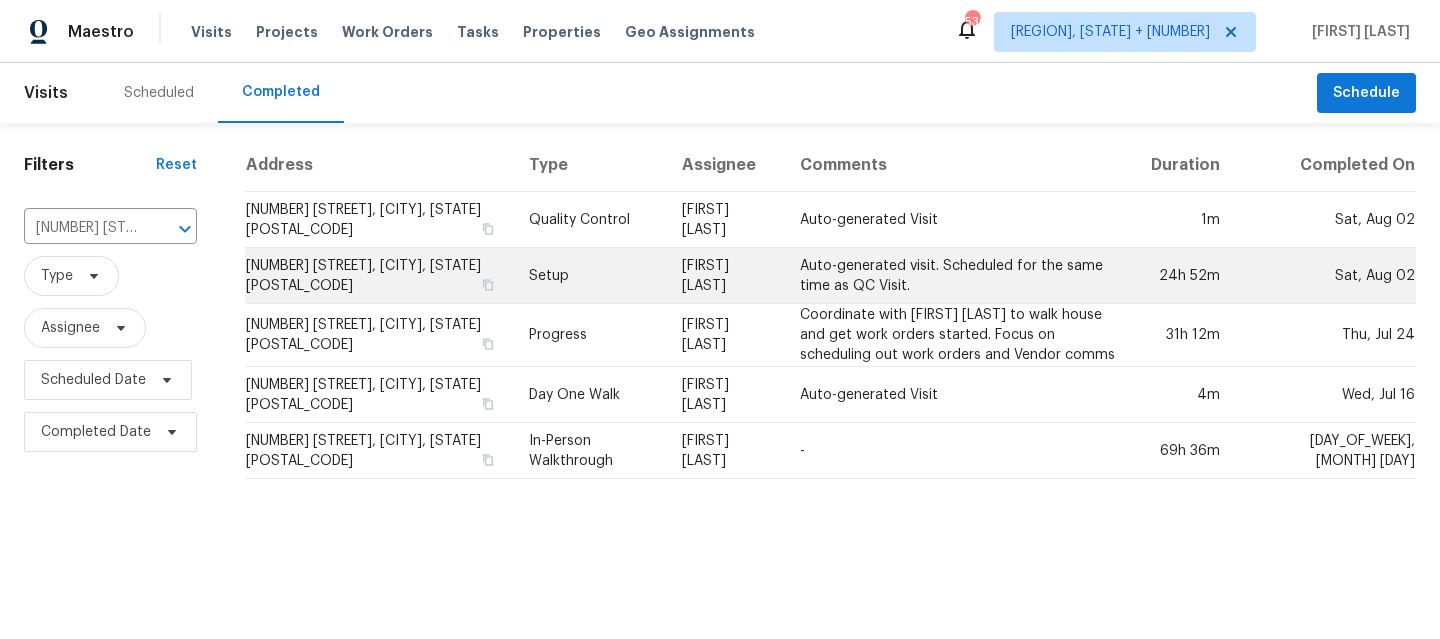 click on "Setup" at bounding box center (589, 276) 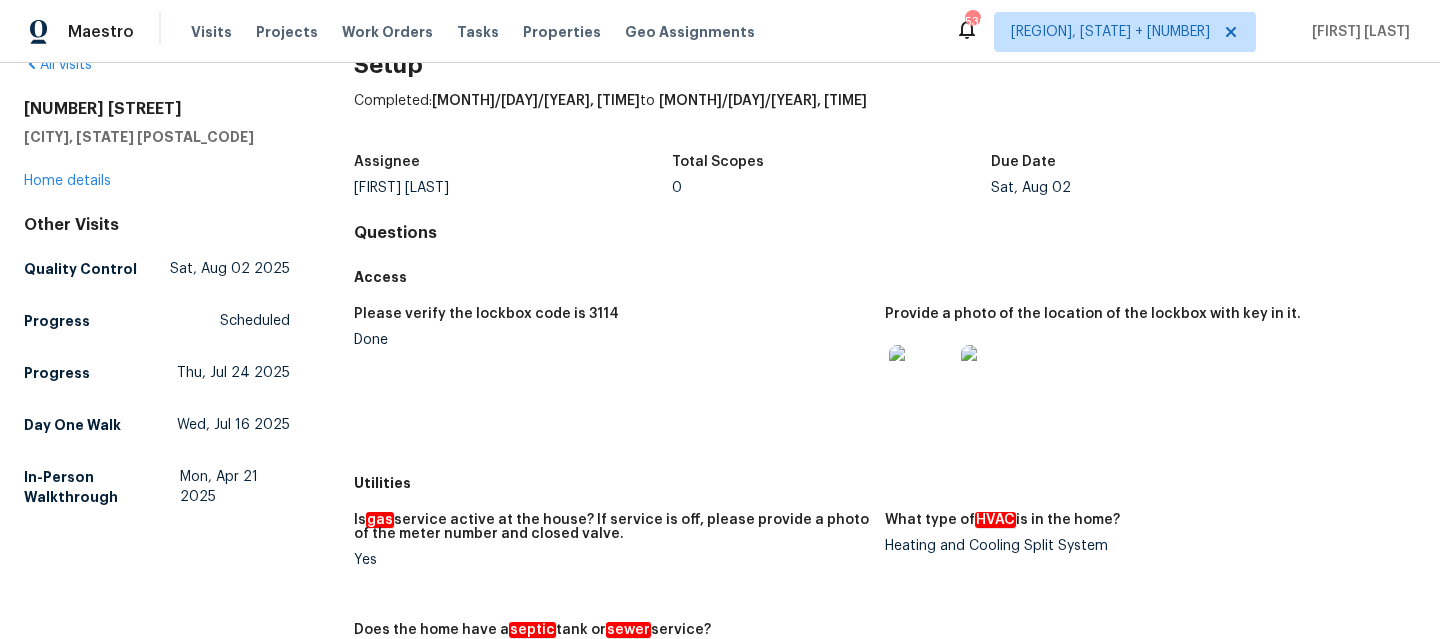 scroll, scrollTop: 0, scrollLeft: 0, axis: both 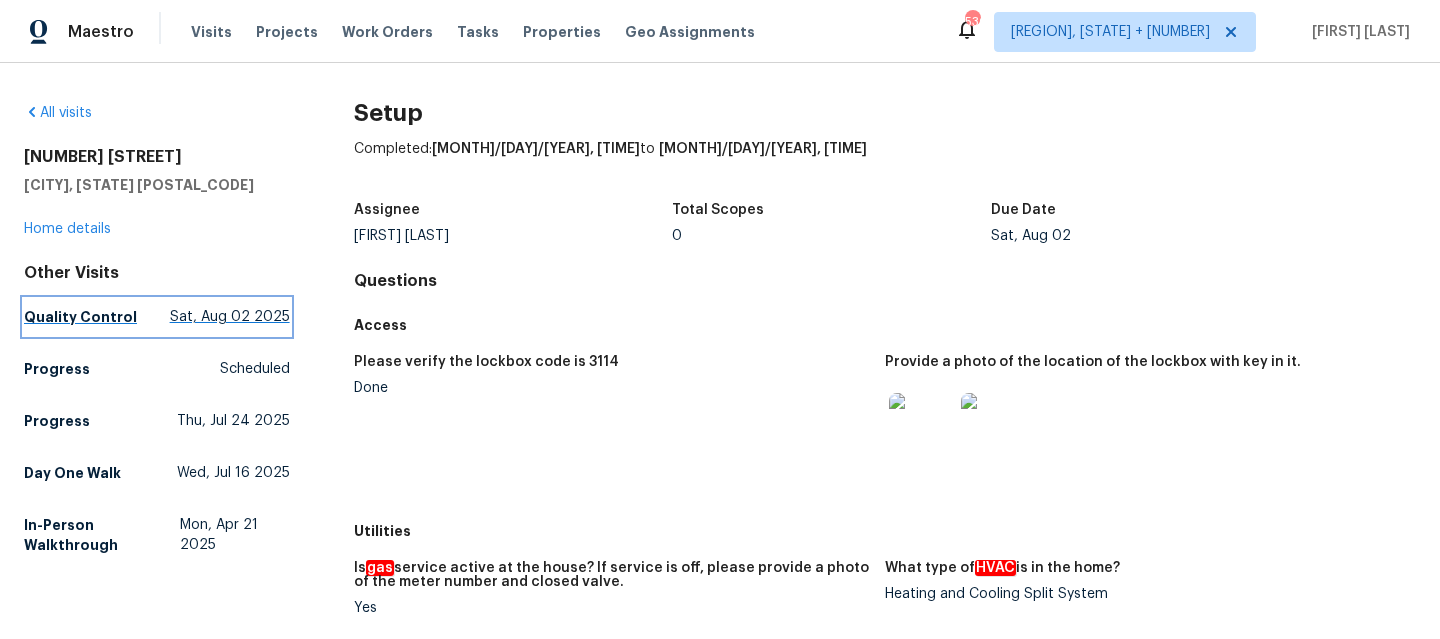 click on "Quality Control" at bounding box center [80, 317] 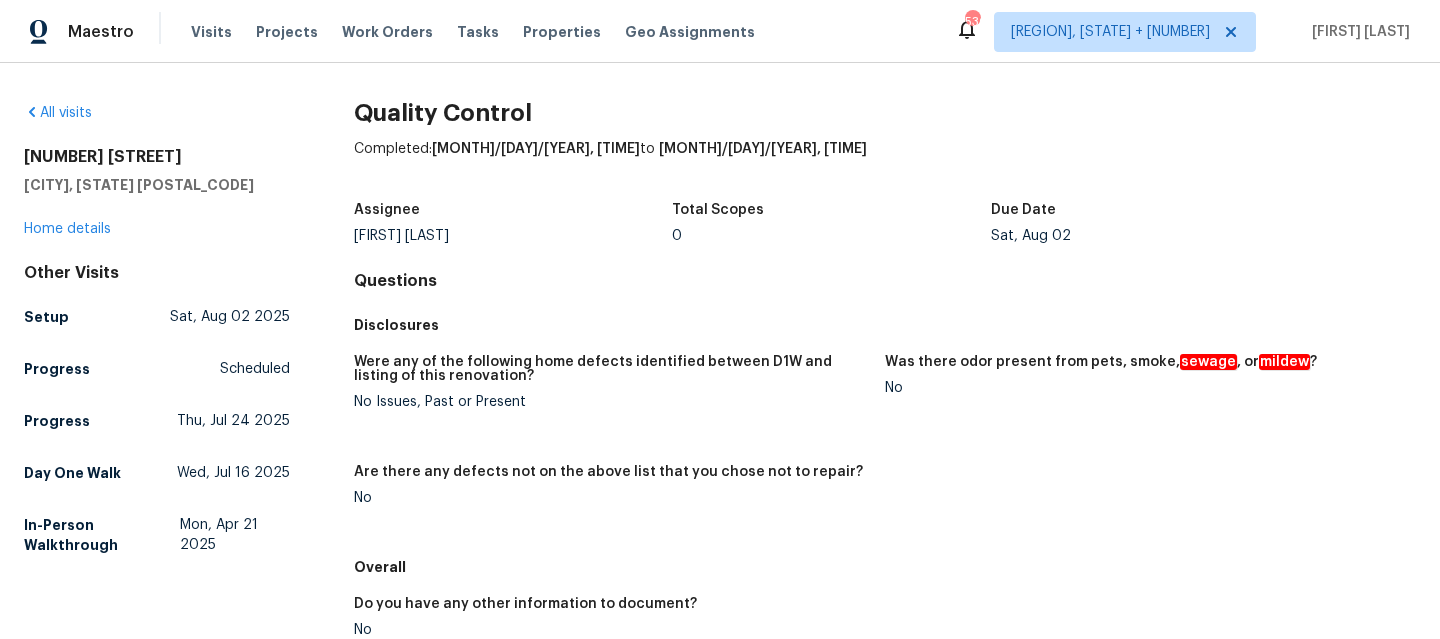 scroll, scrollTop: 1, scrollLeft: 0, axis: vertical 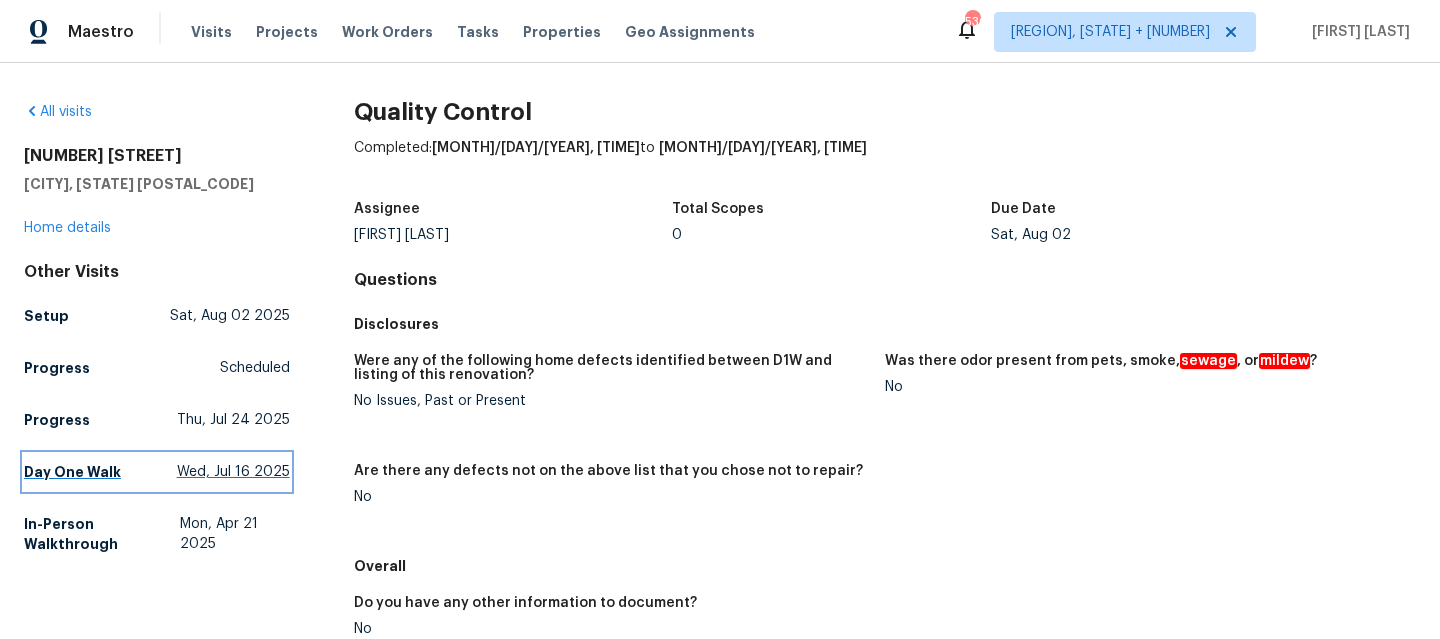 click on "[DAY_OF_WEEK], [MONTH] [DAY] [YEAR]" at bounding box center [157, 472] 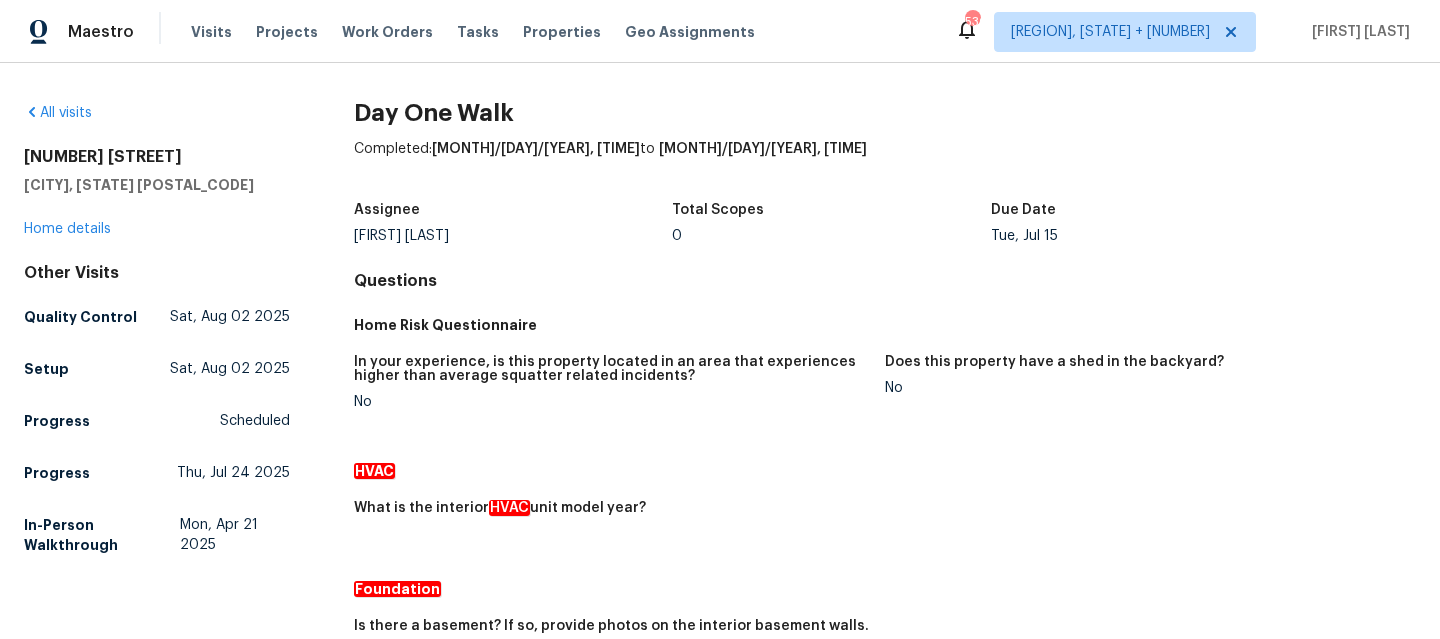 scroll, scrollTop: 126, scrollLeft: 0, axis: vertical 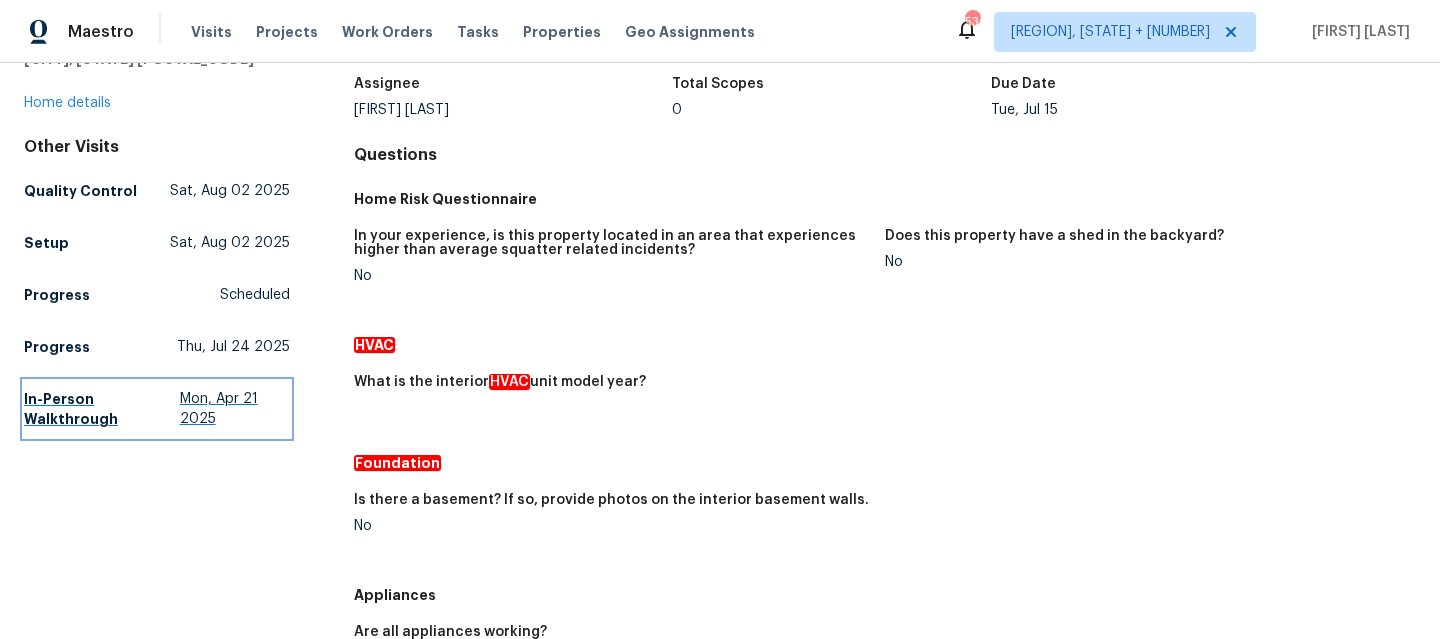 click on "In-Person Walkthrough" at bounding box center (102, 409) 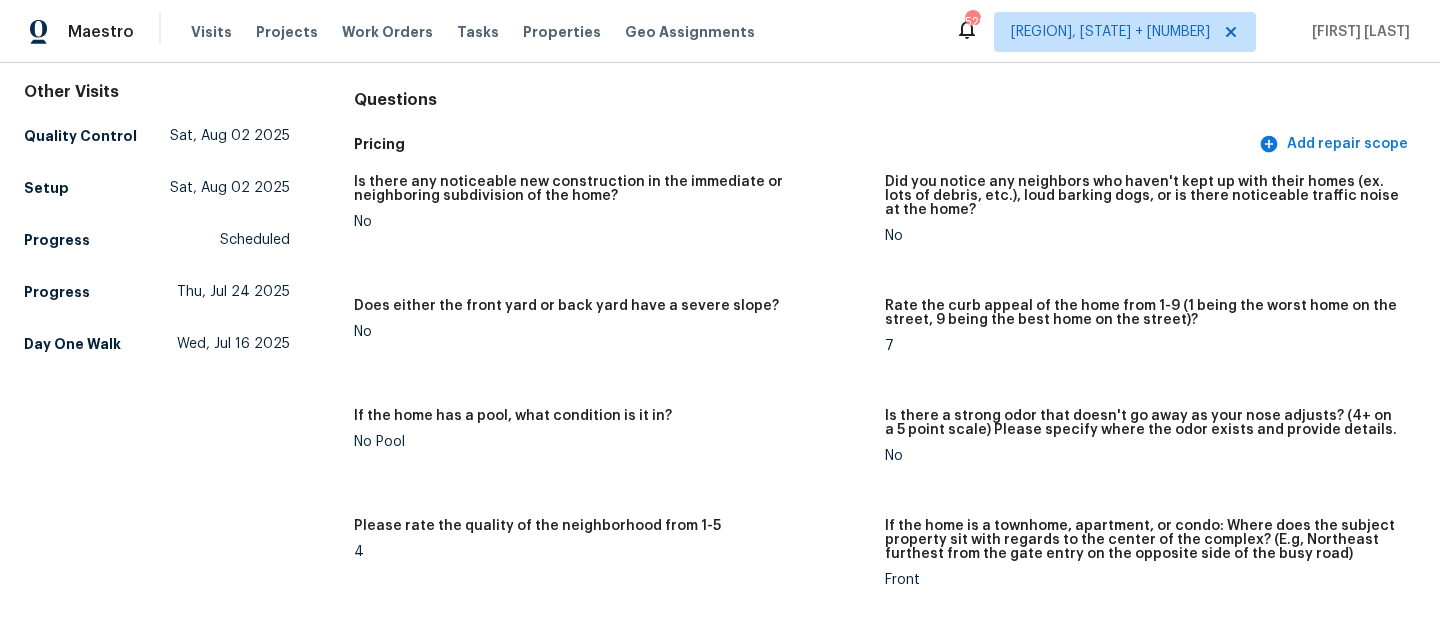 scroll, scrollTop: 182, scrollLeft: 0, axis: vertical 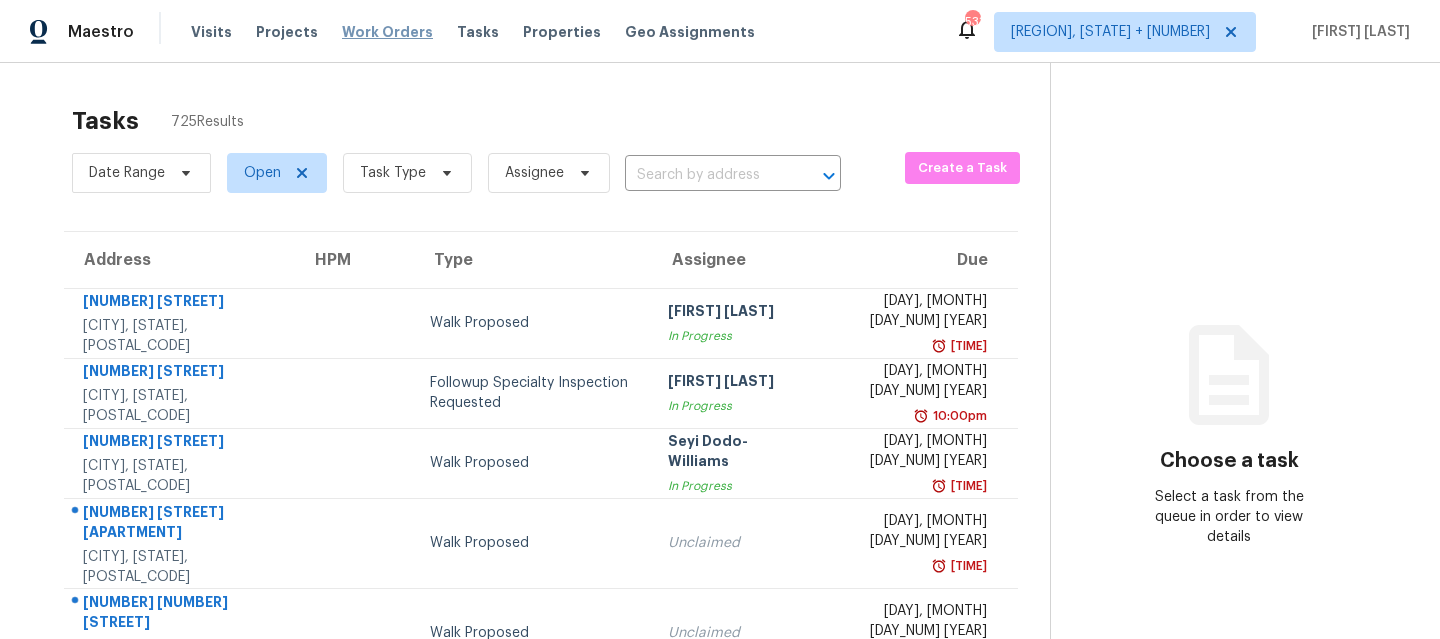 click on "Work Orders" at bounding box center [387, 32] 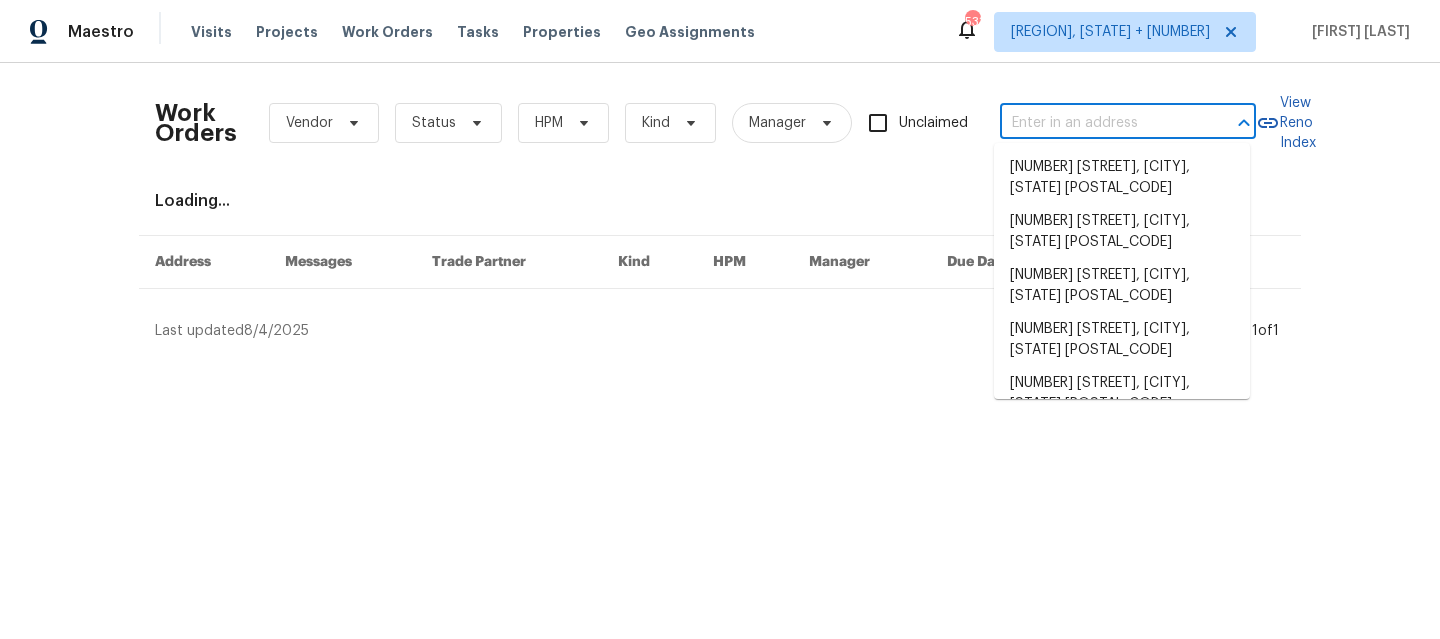 click at bounding box center (1100, 123) 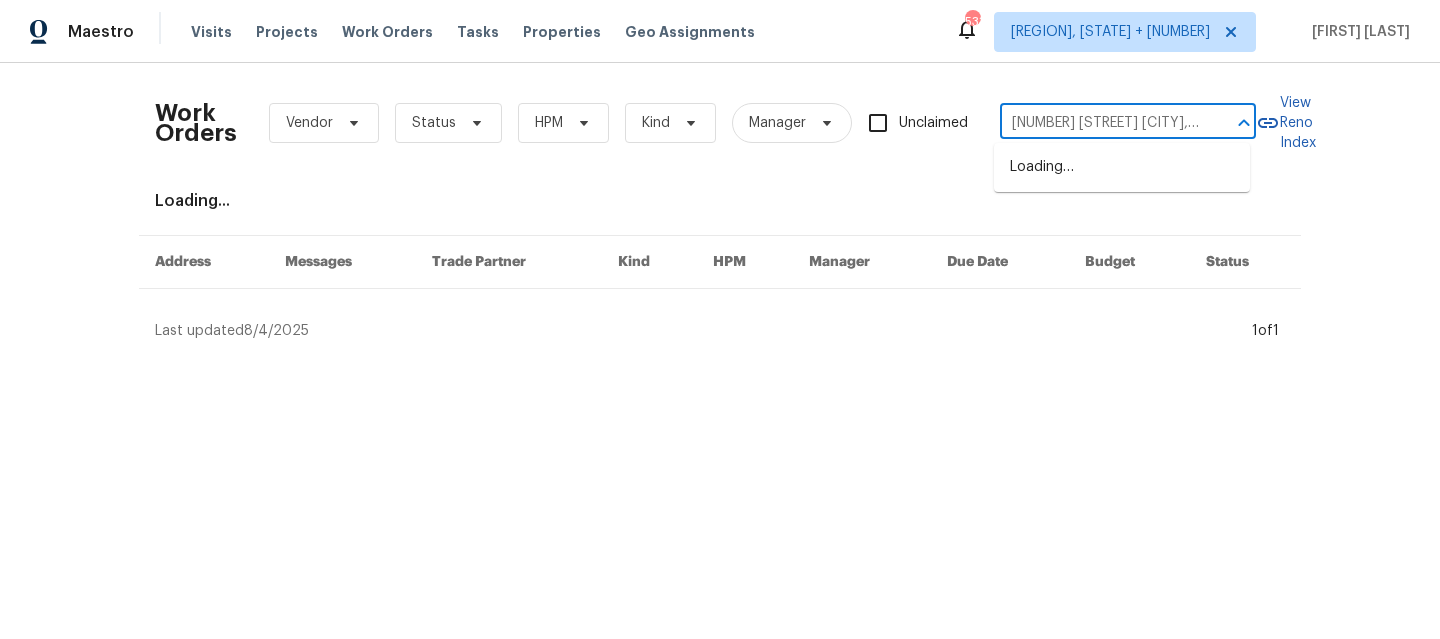 scroll, scrollTop: 0, scrollLeft: 114, axis: horizontal 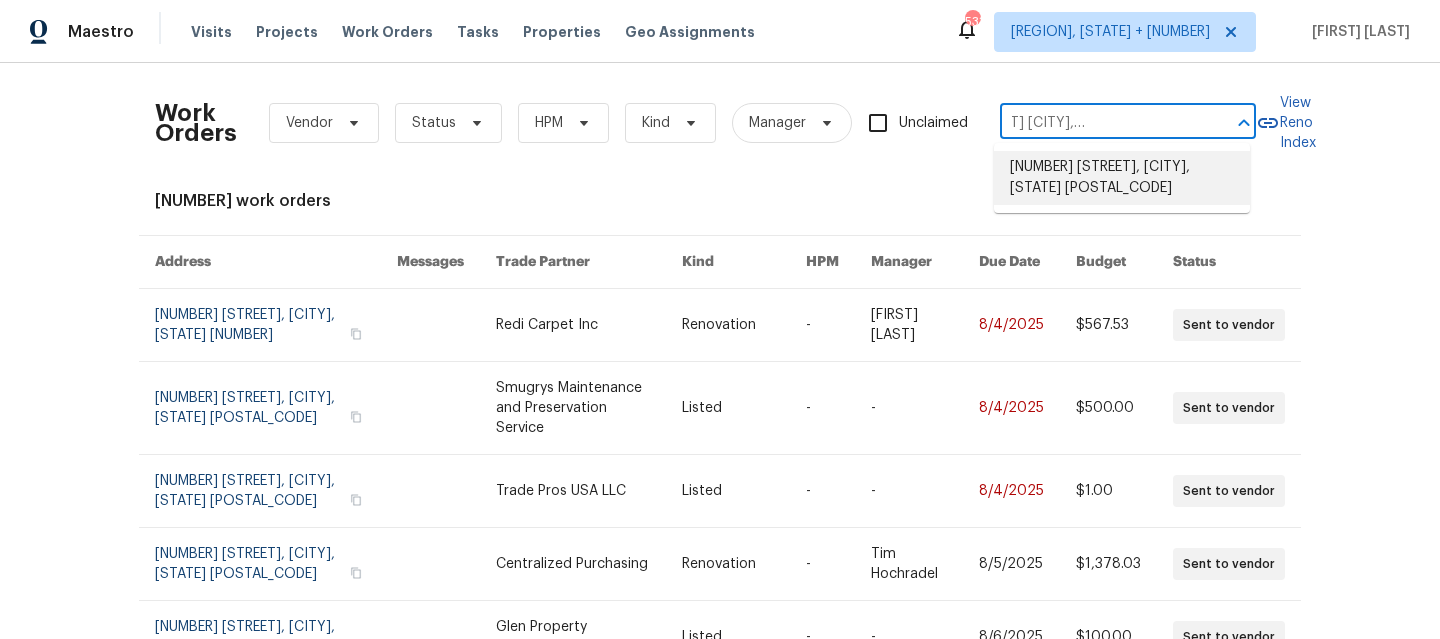 click on "[NUMBER] [STREET], [CITY], [STATE] [POSTAL_CODE]" at bounding box center (1122, 178) 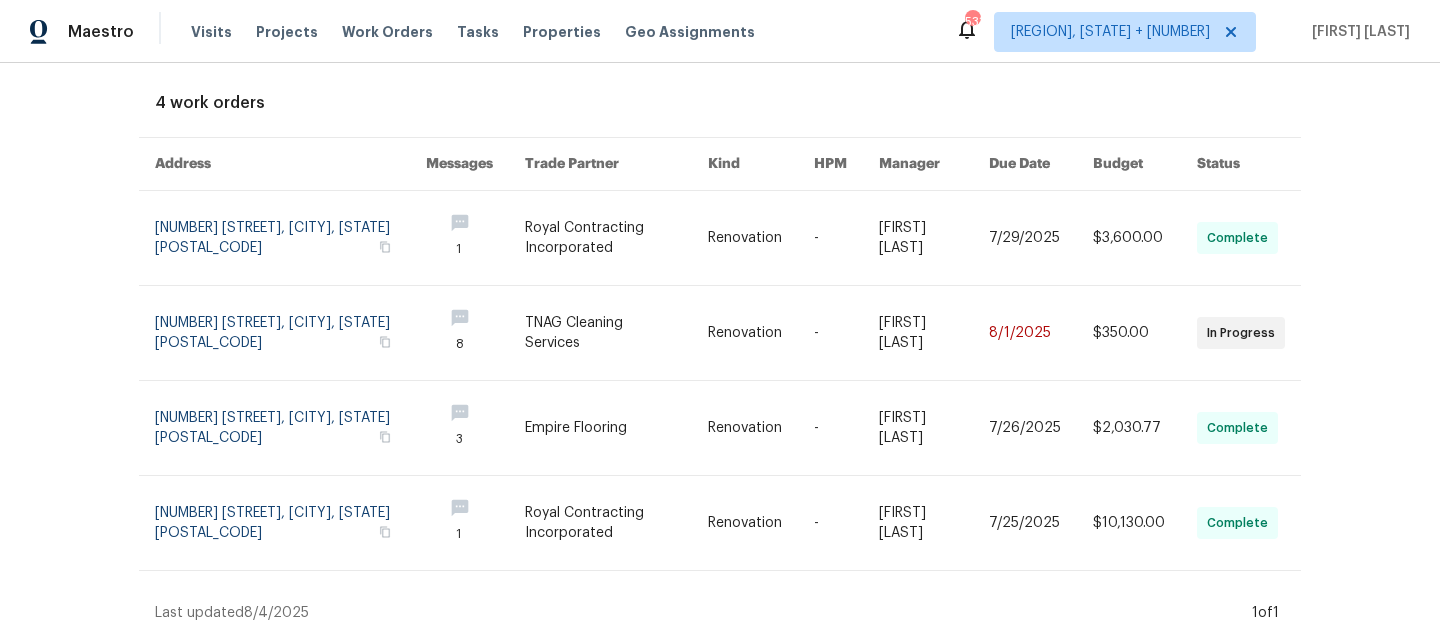 scroll, scrollTop: 0, scrollLeft: 0, axis: both 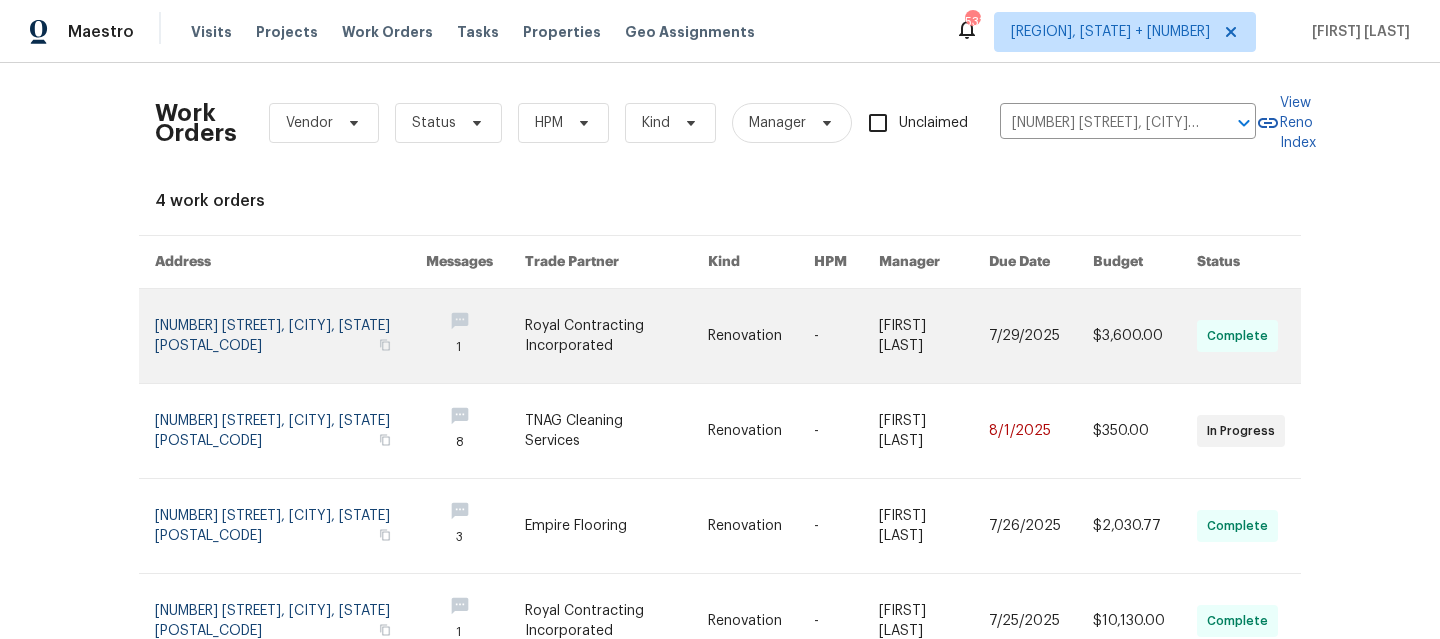 click at bounding box center [290, 336] 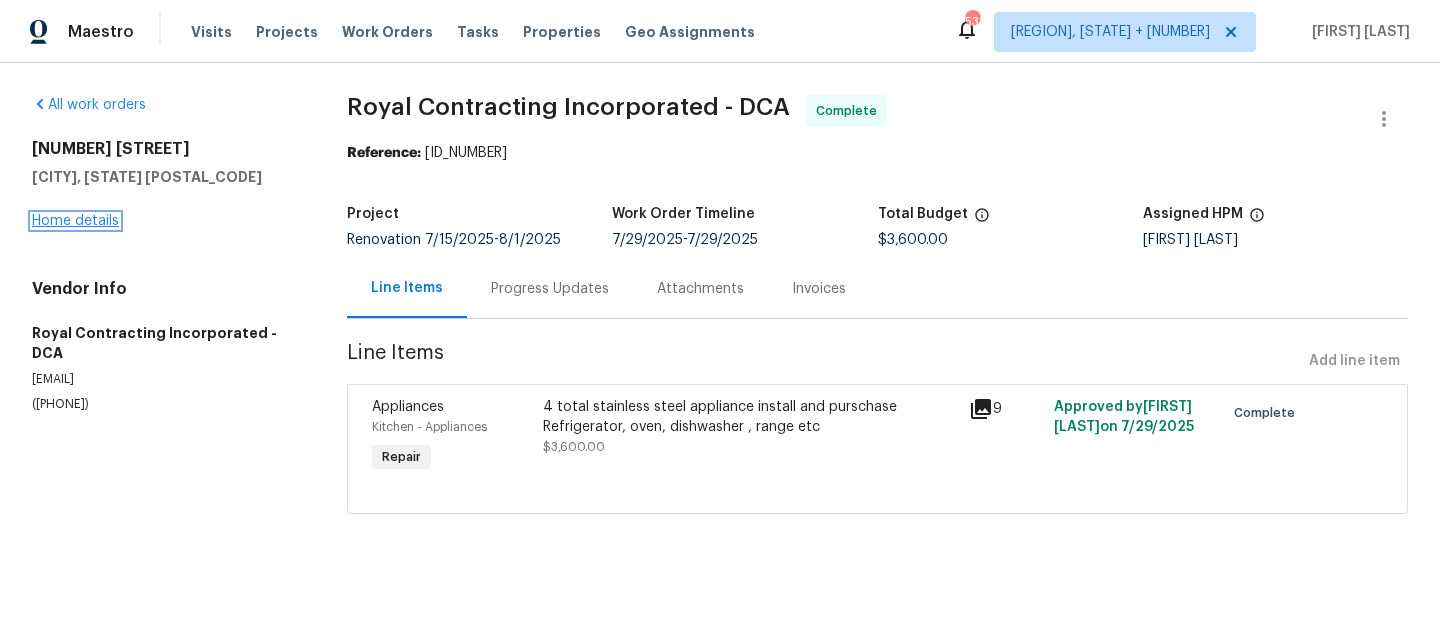 click on "Home details" at bounding box center [75, 221] 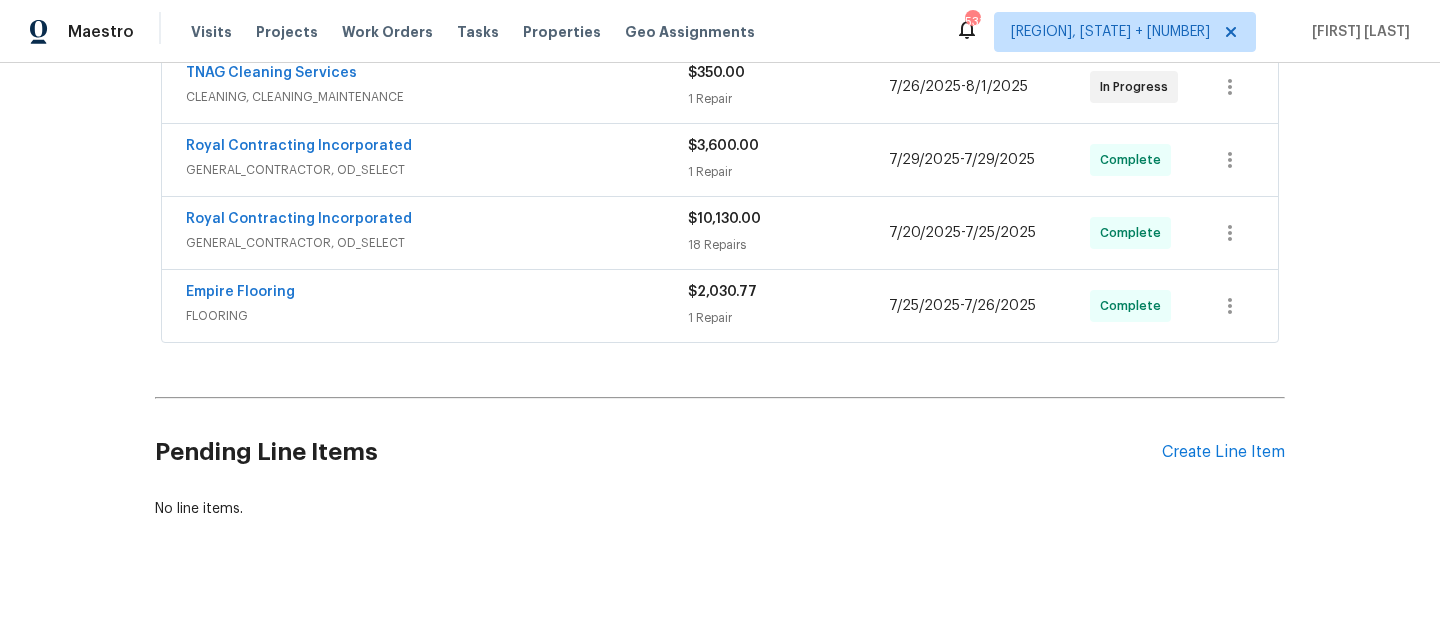 scroll, scrollTop: 427, scrollLeft: 0, axis: vertical 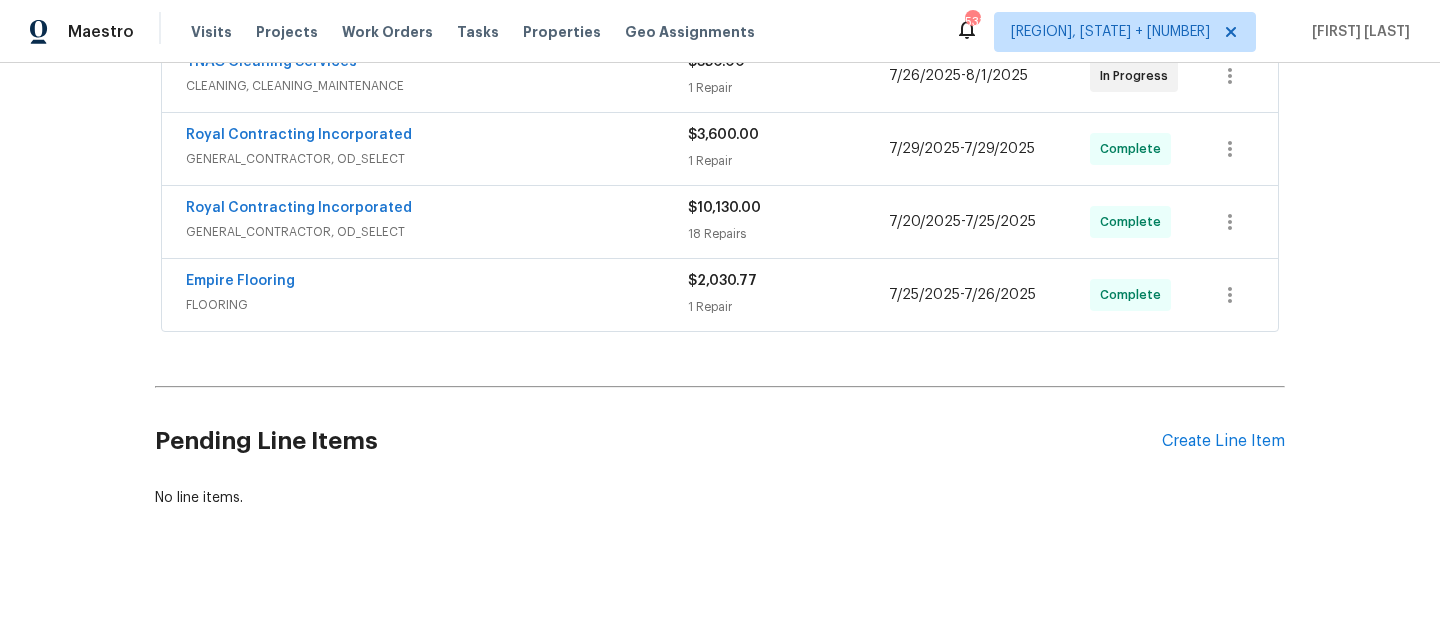 click on "FLOORING" at bounding box center (437, 305) 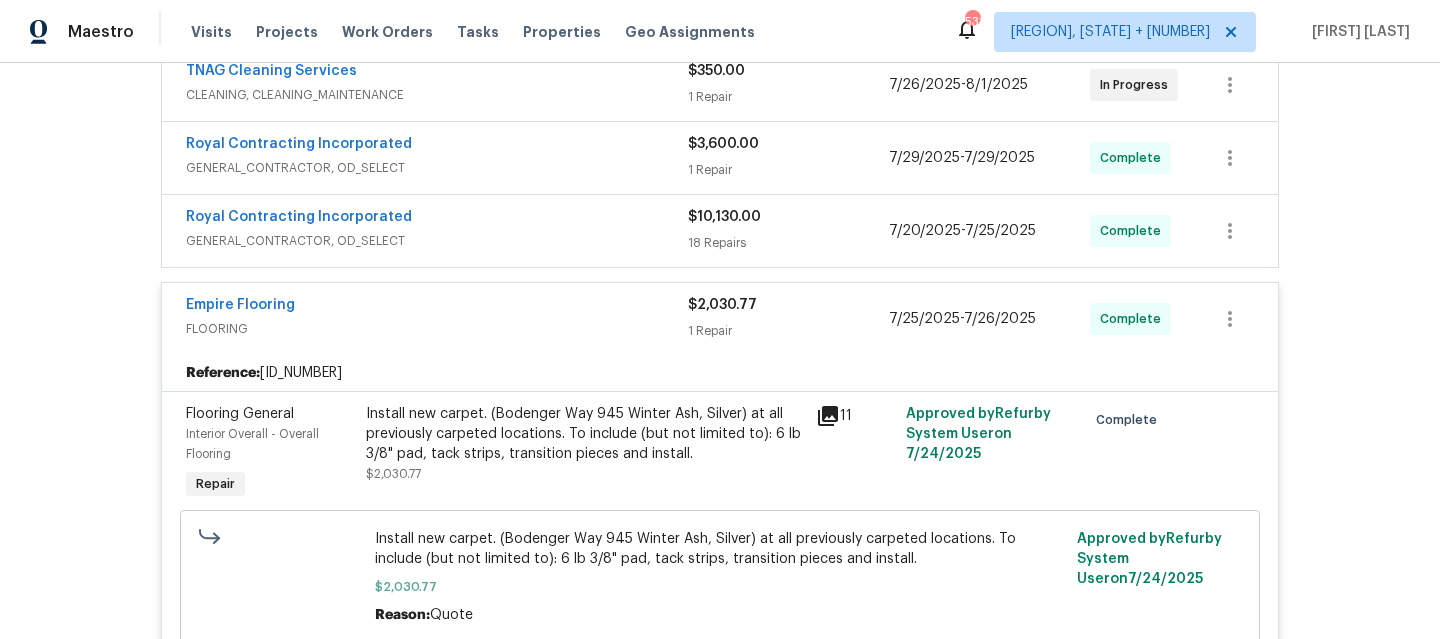 scroll, scrollTop: 406, scrollLeft: 0, axis: vertical 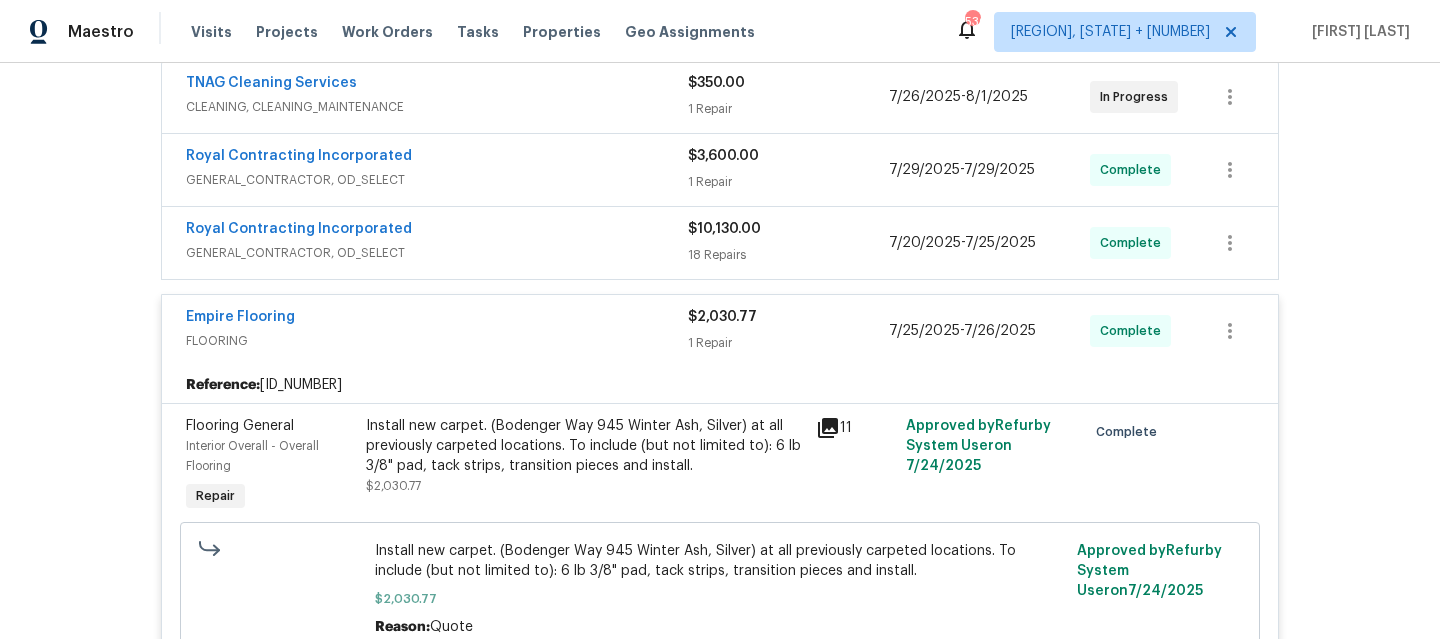 click on "GENERAL_CONTRACTOR, OD_SELECT" at bounding box center (437, 253) 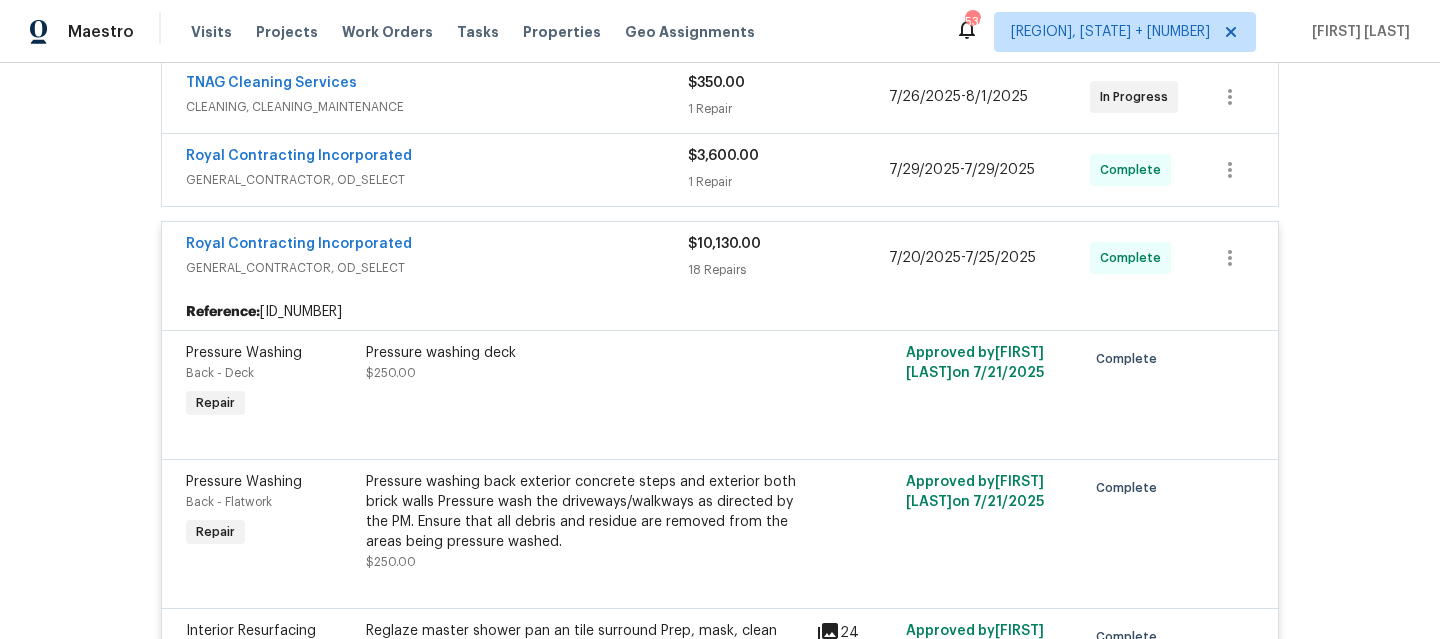 click on "GENERAL_CONTRACTOR, OD_SELECT" at bounding box center (437, 180) 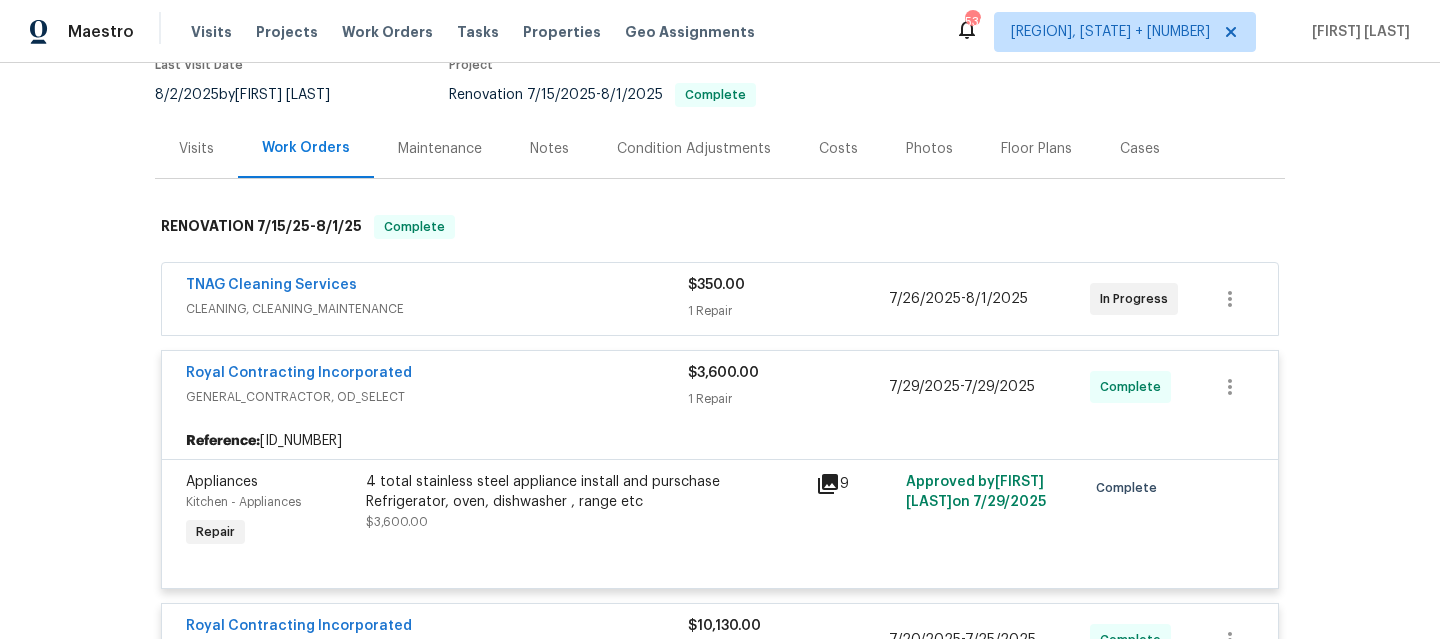 scroll, scrollTop: 201, scrollLeft: 0, axis: vertical 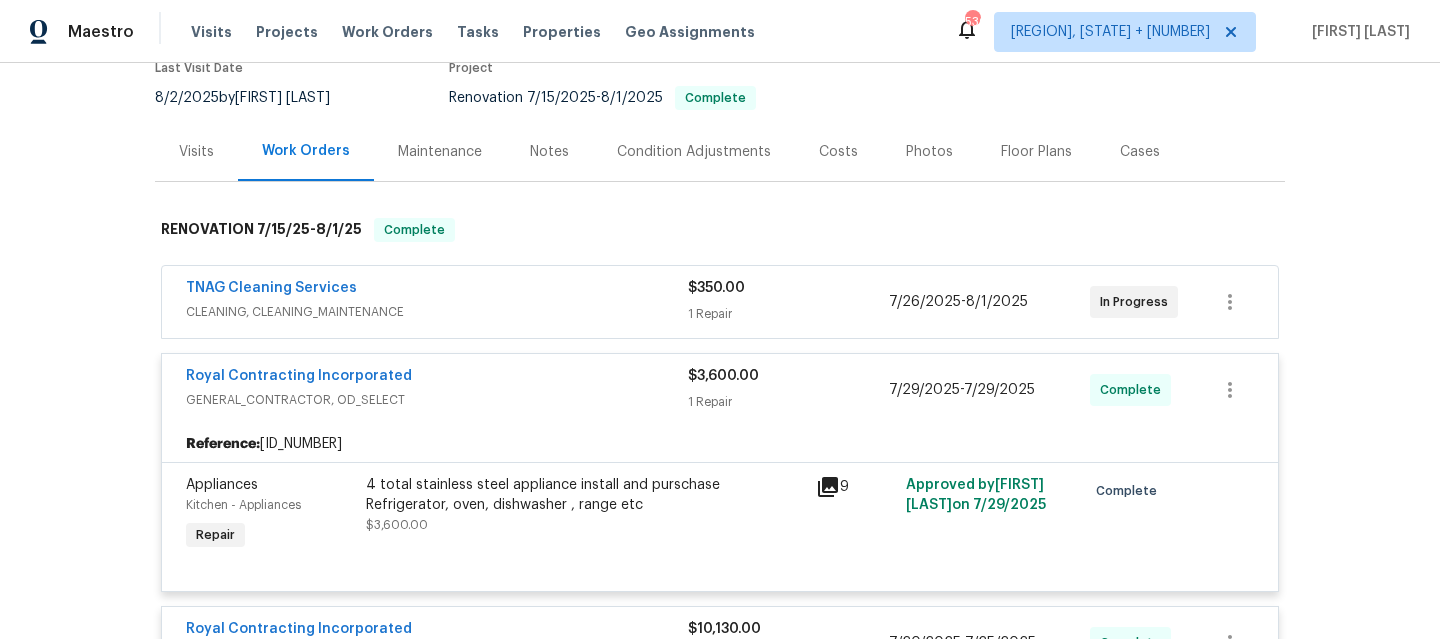 click on "TNAG Cleaning Services" at bounding box center [437, 290] 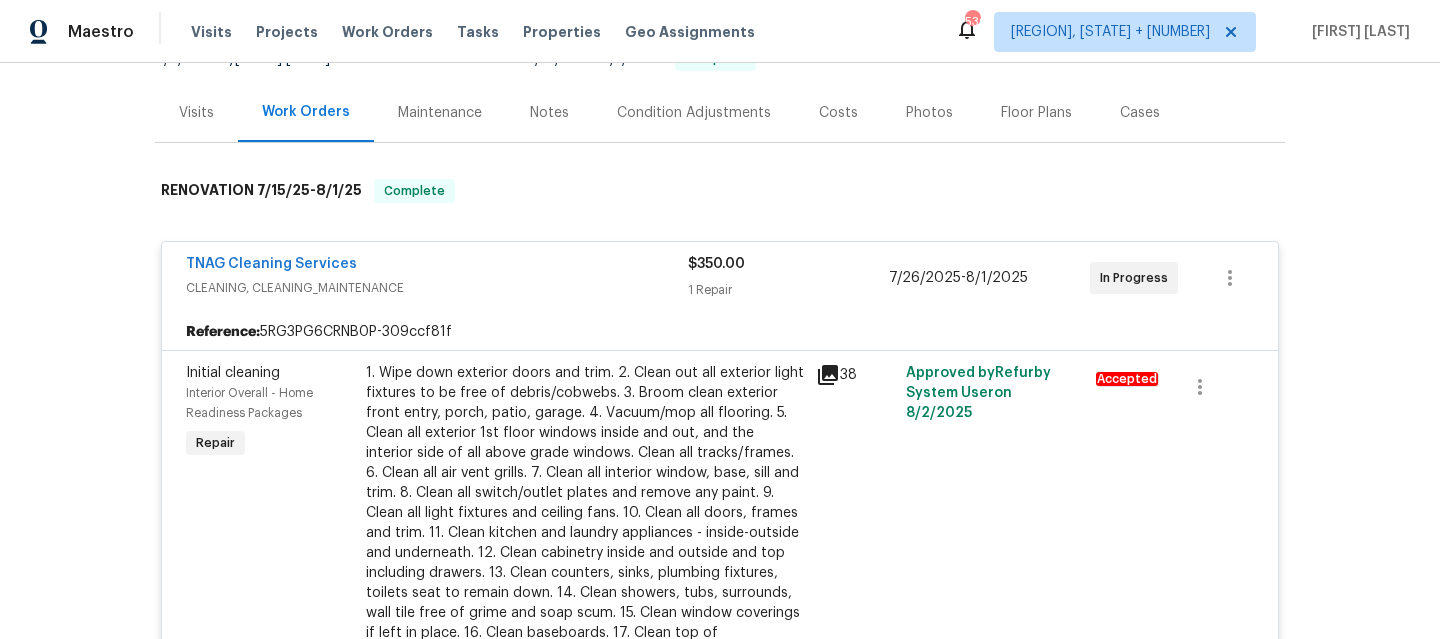 scroll, scrollTop: 215, scrollLeft: 0, axis: vertical 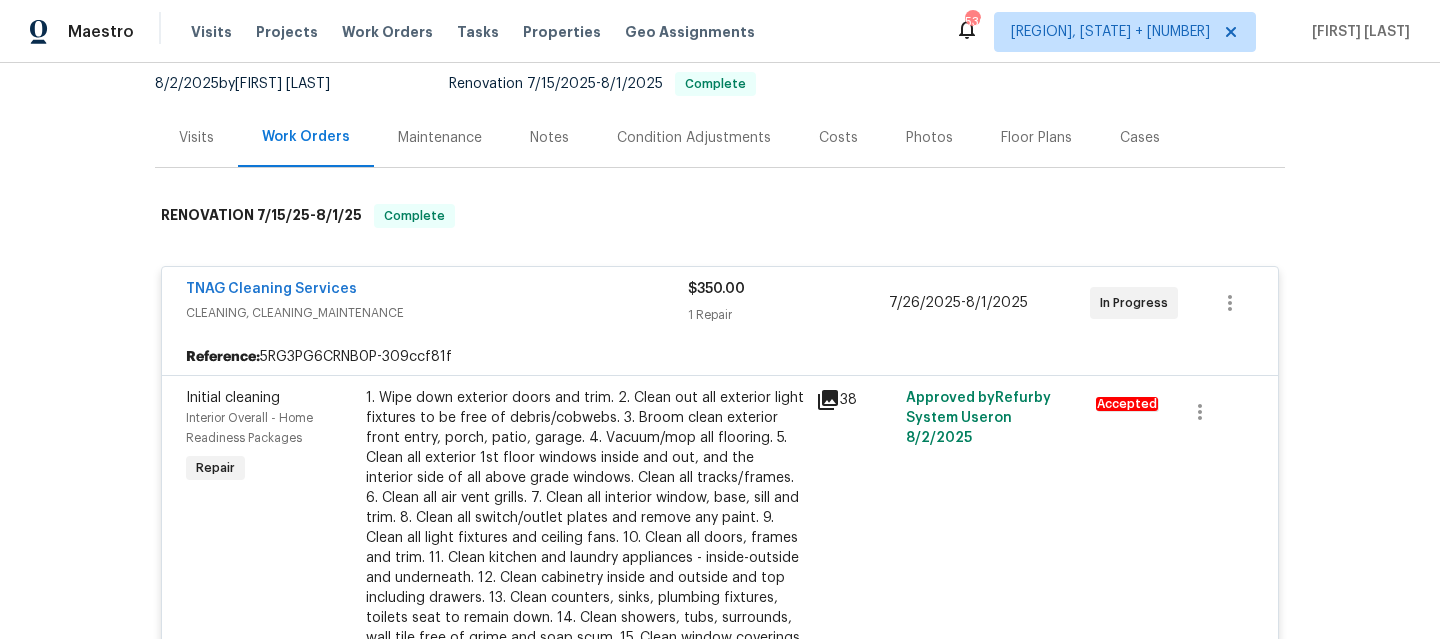 click on "TNAG Cleaning Services" at bounding box center (437, 291) 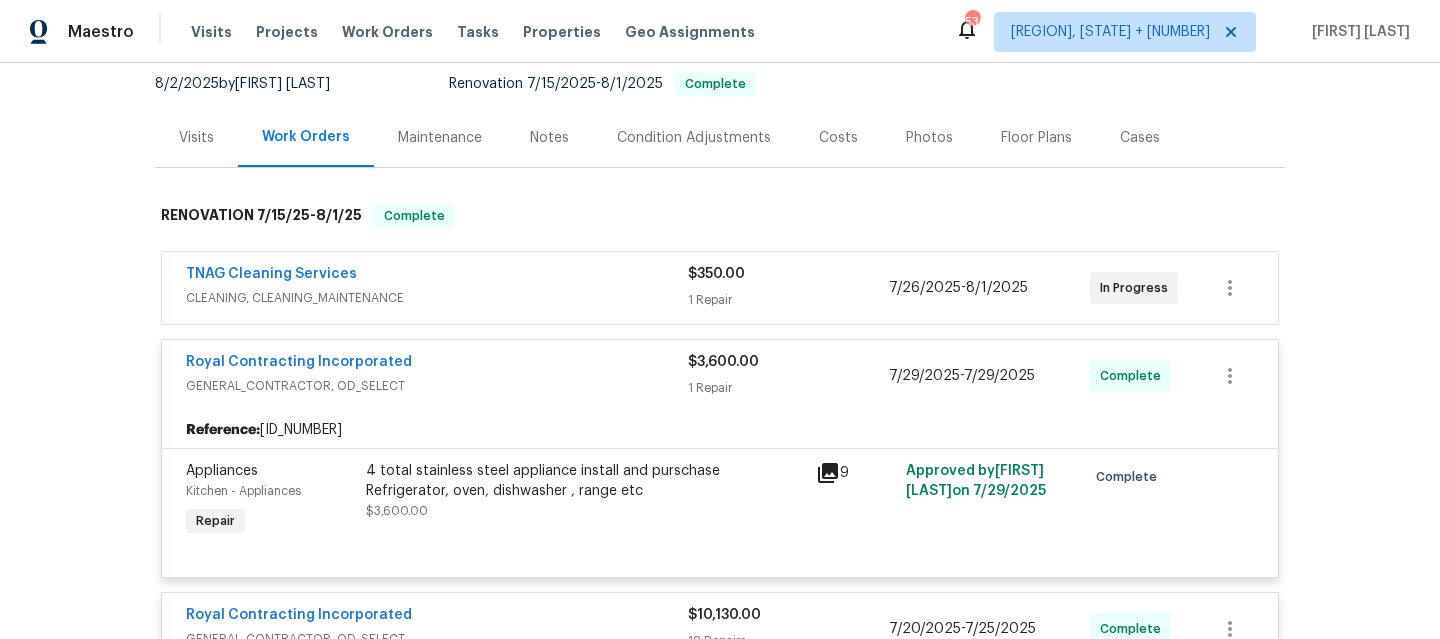click on "GENERAL_CONTRACTOR, OD_SELECT" at bounding box center [437, 386] 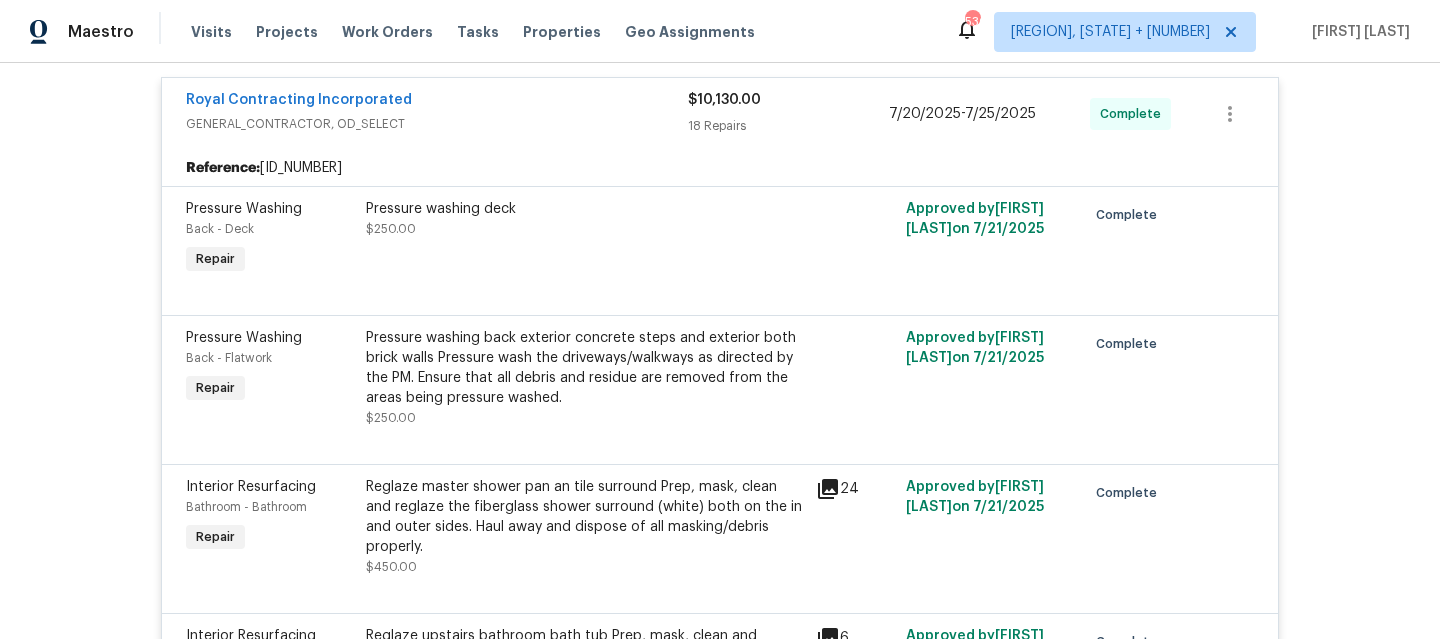 scroll, scrollTop: 545, scrollLeft: 0, axis: vertical 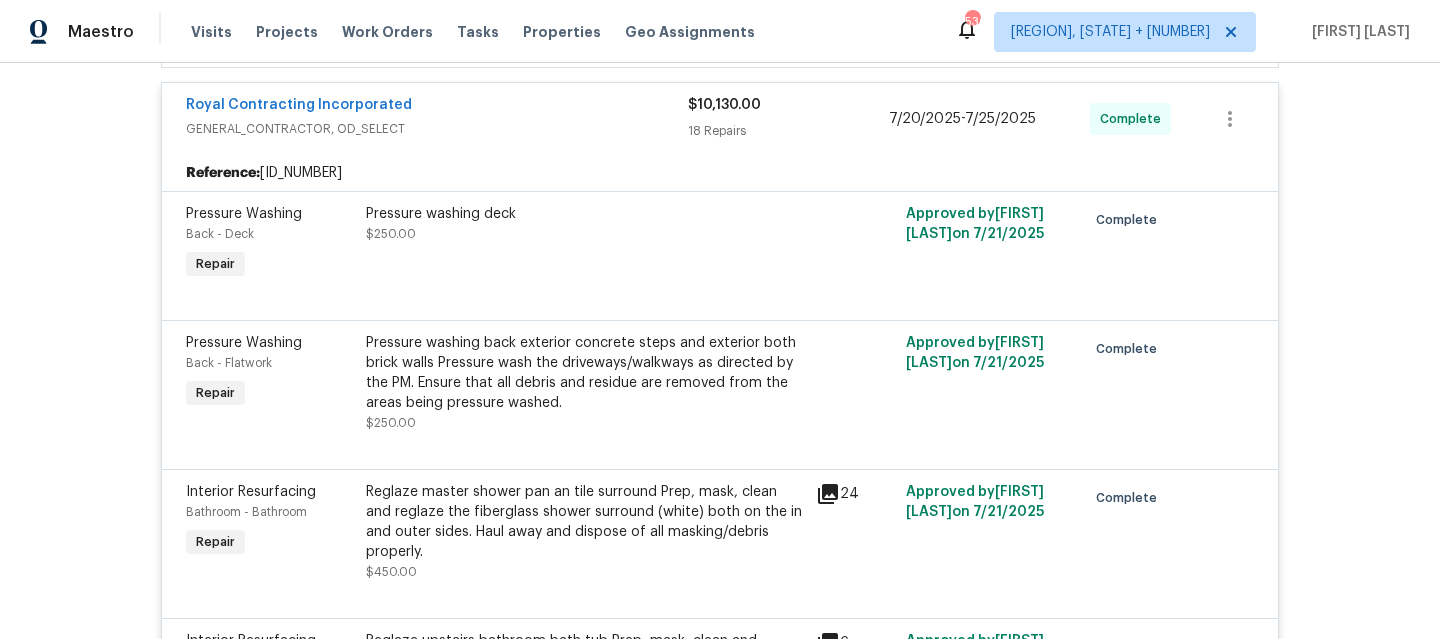 click on "Royal Contracting Incorporated" at bounding box center [437, 107] 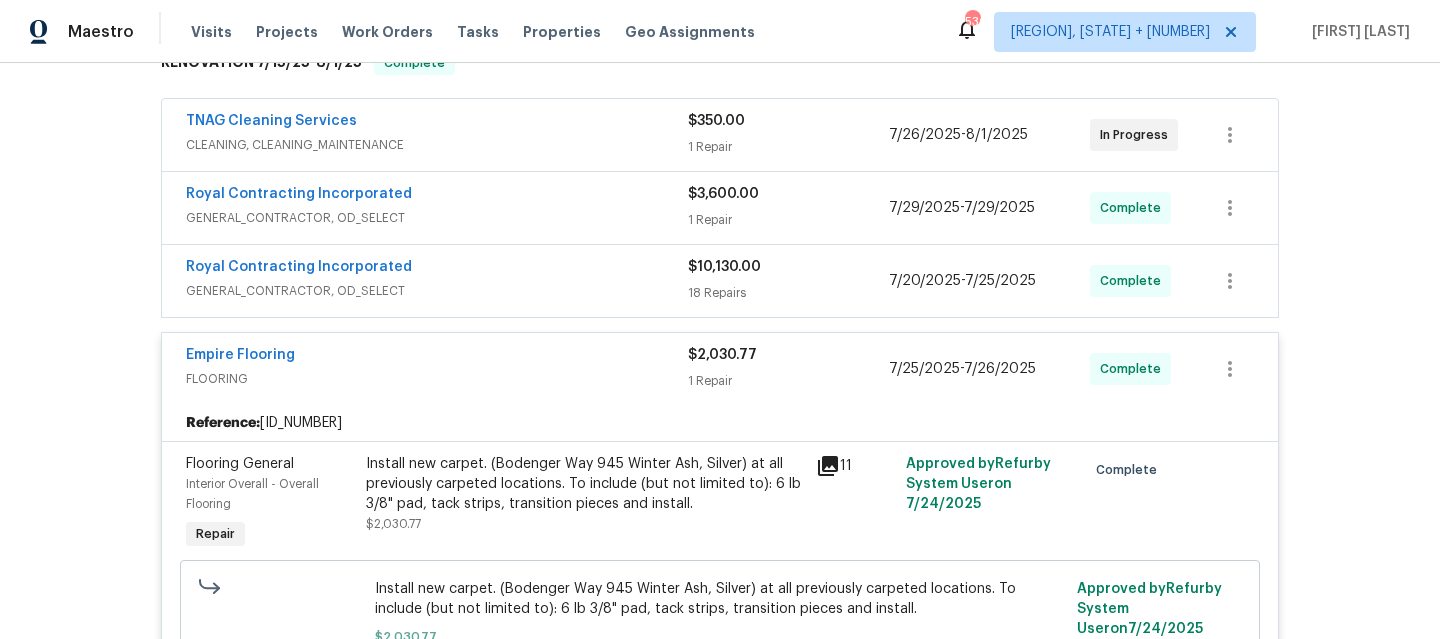 scroll, scrollTop: 367, scrollLeft: 0, axis: vertical 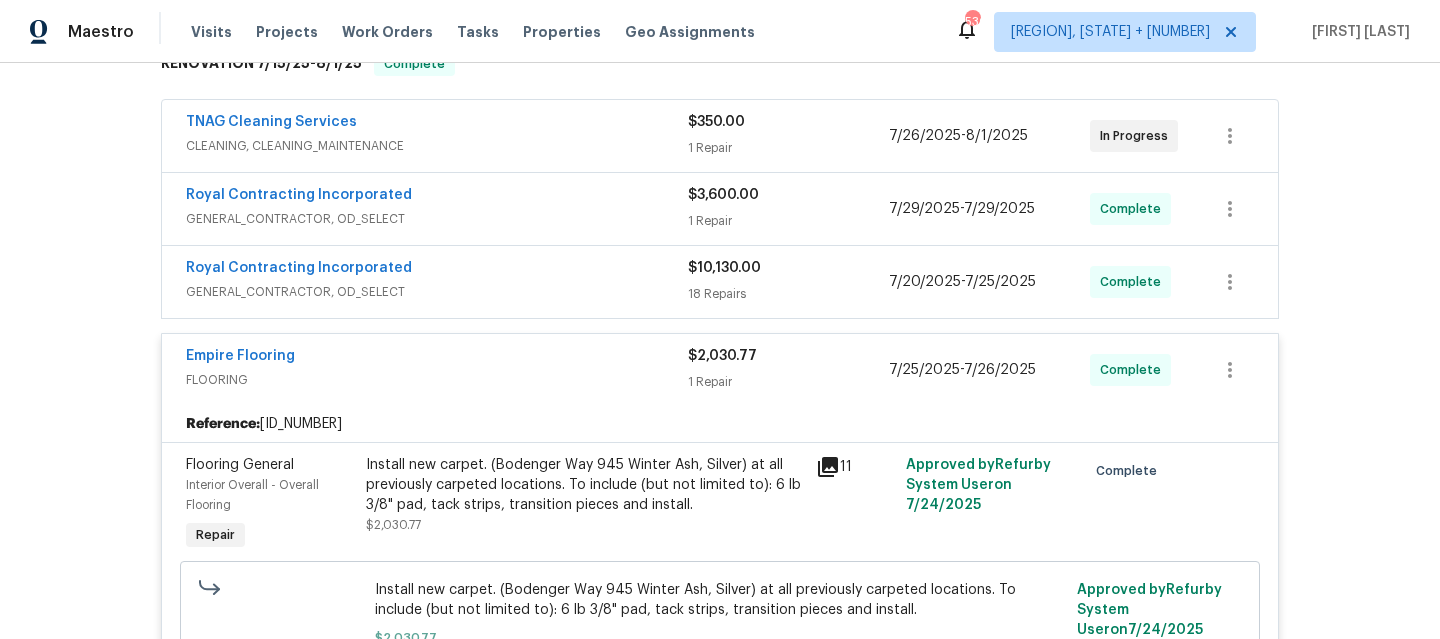 click on "FLOORING" at bounding box center (437, 380) 